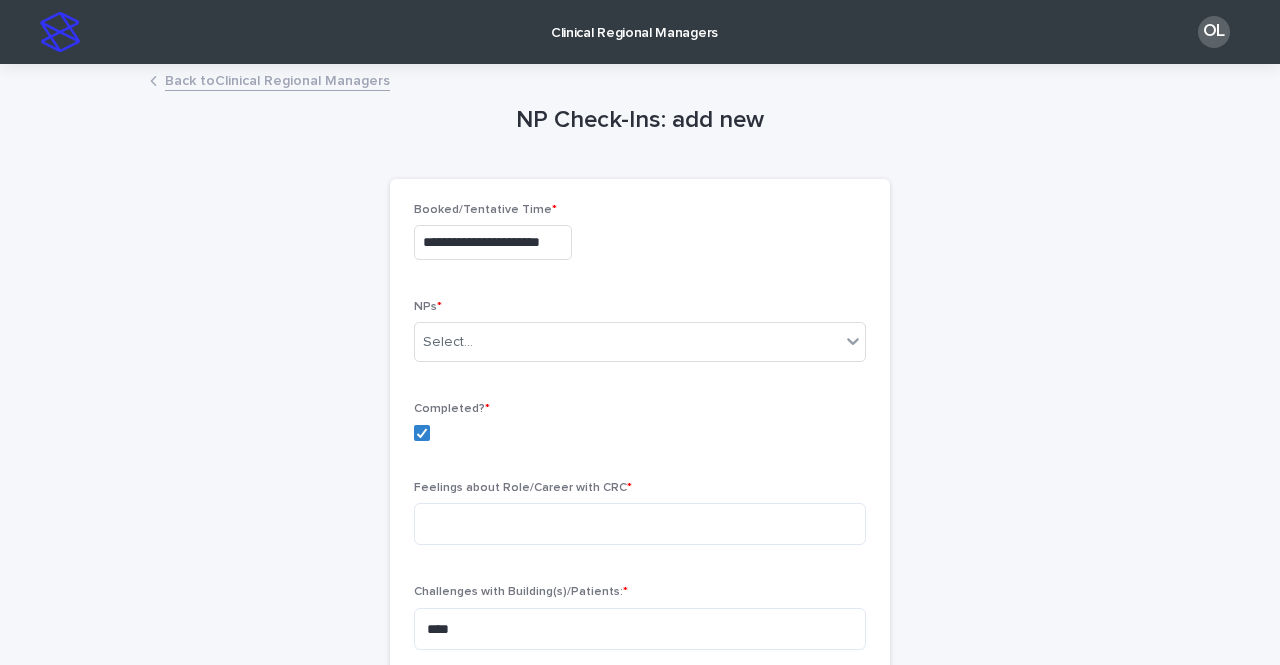 scroll, scrollTop: 0, scrollLeft: 0, axis: both 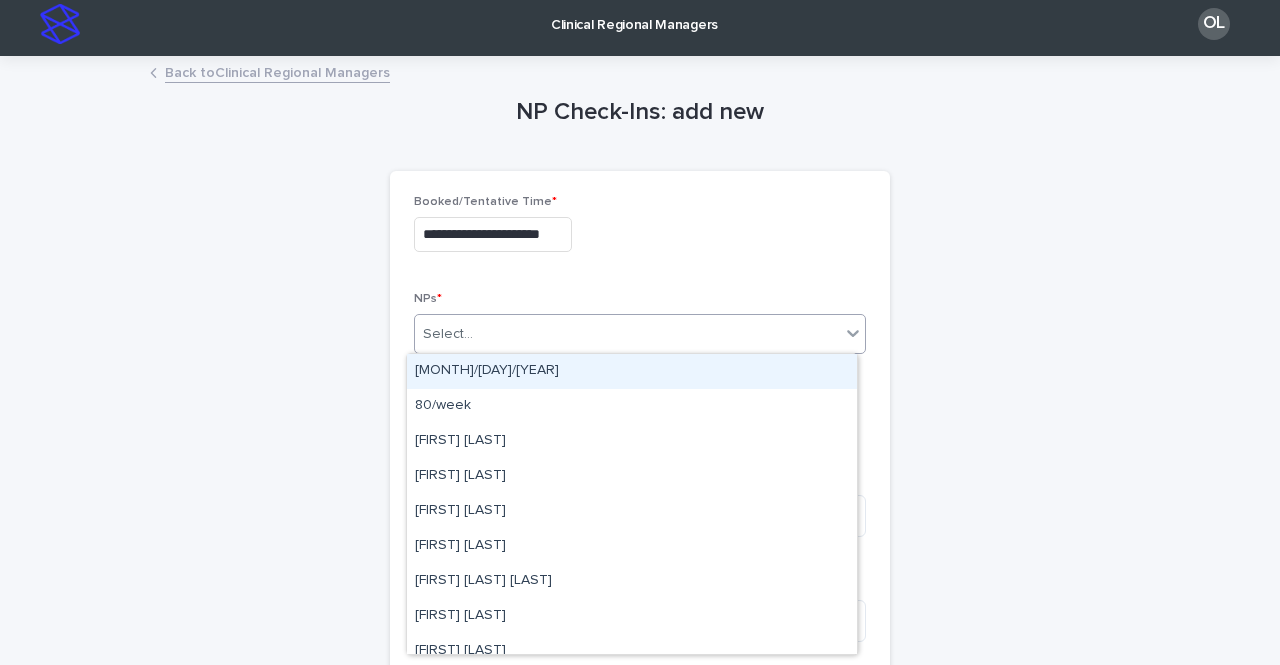 click on "Select..." at bounding box center (640, 334) 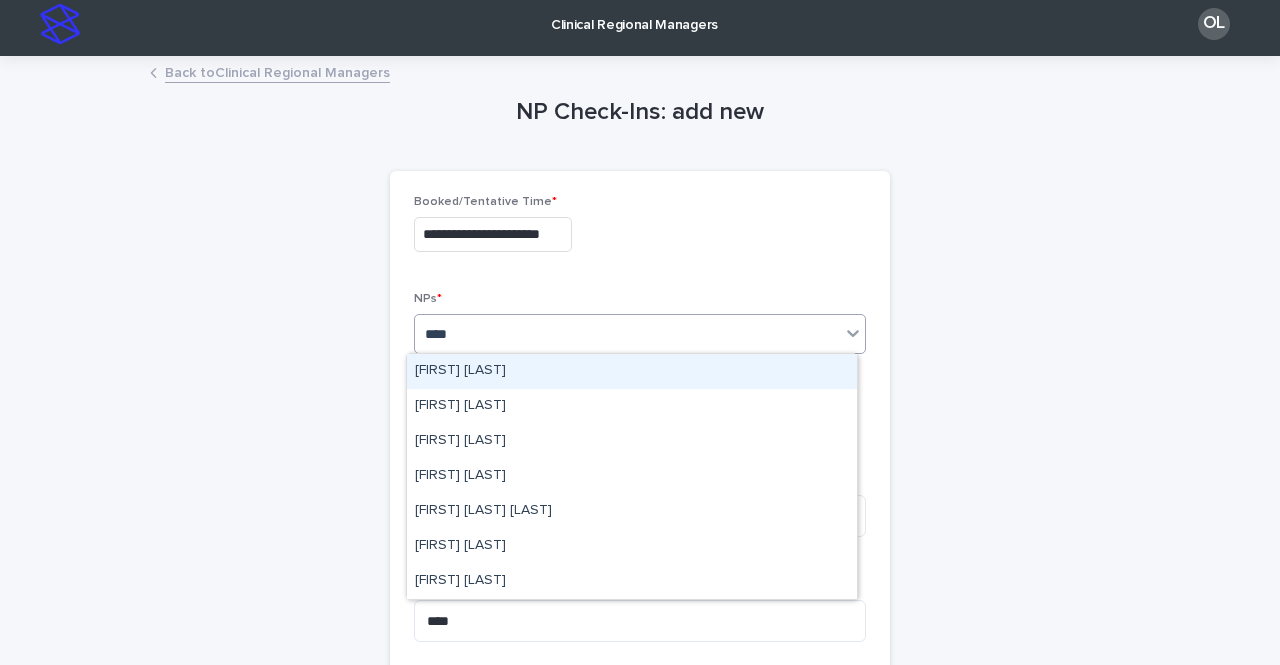type on "*****" 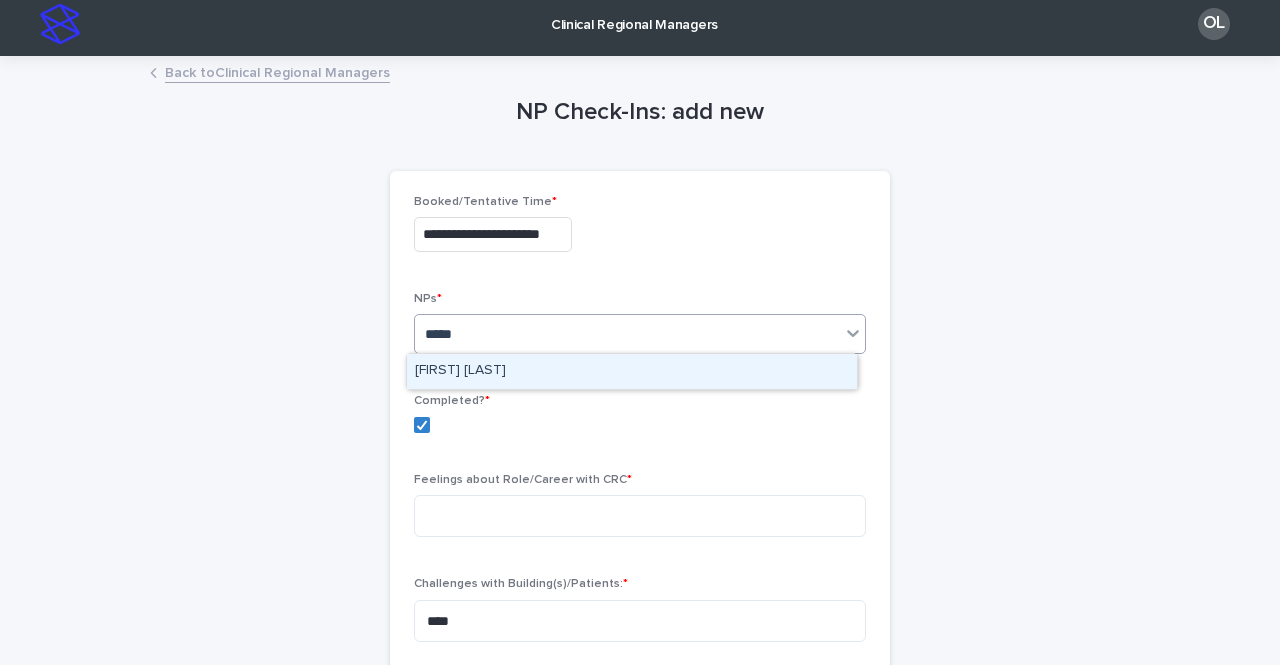 click on "[FIRST] [LAST]" at bounding box center (632, 371) 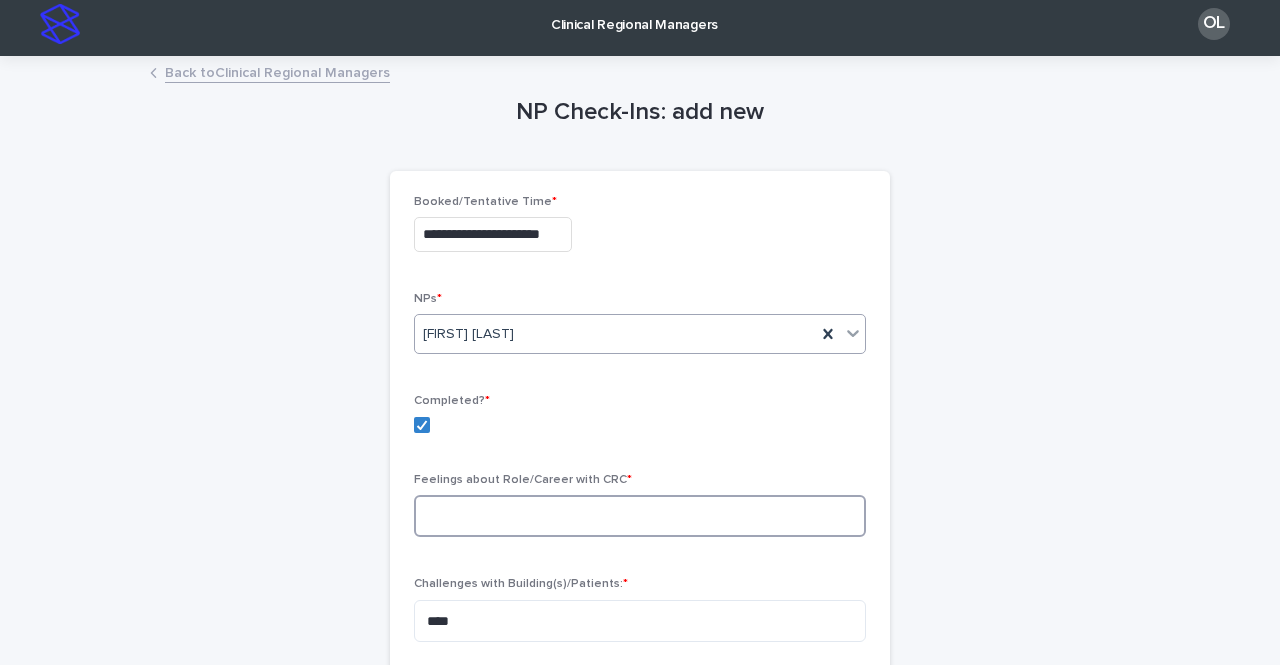click at bounding box center [640, 516] 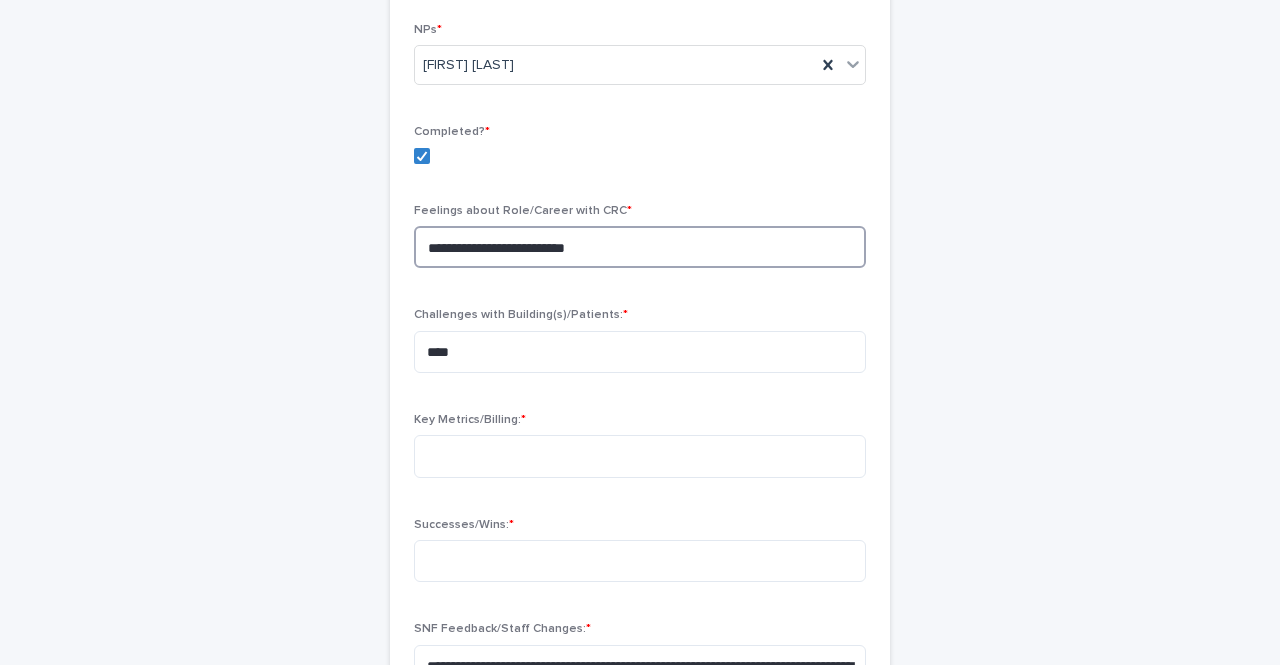 scroll, scrollTop: 280, scrollLeft: 0, axis: vertical 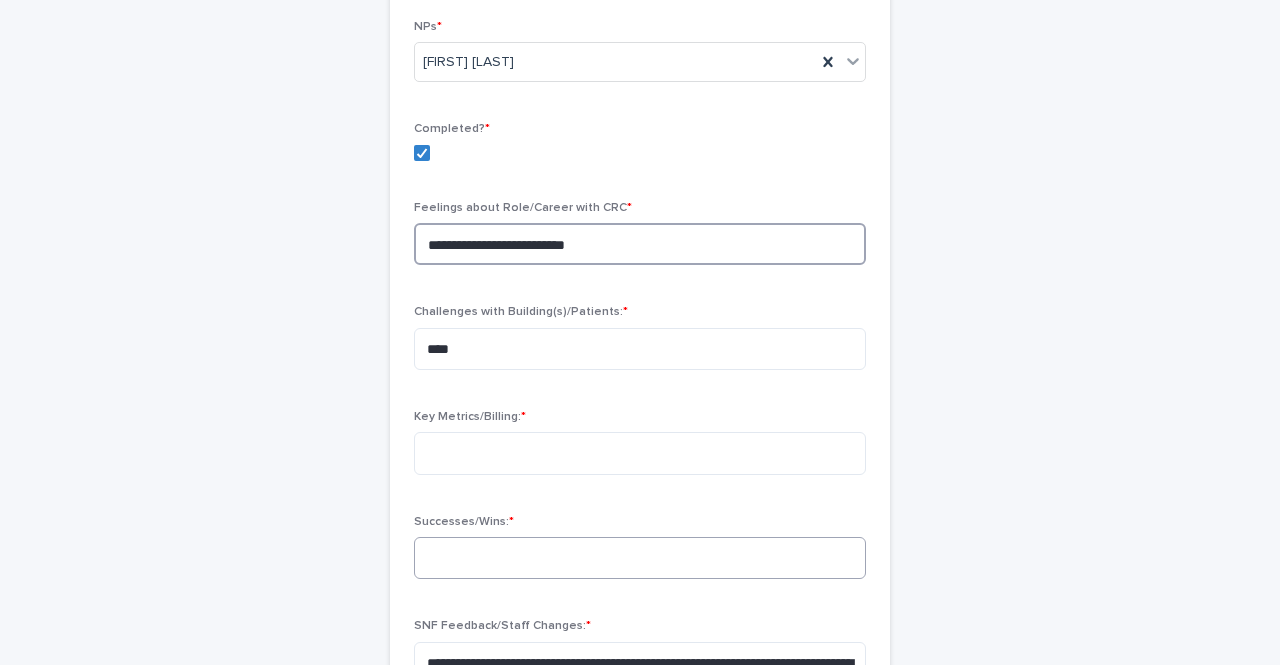 type on "**********" 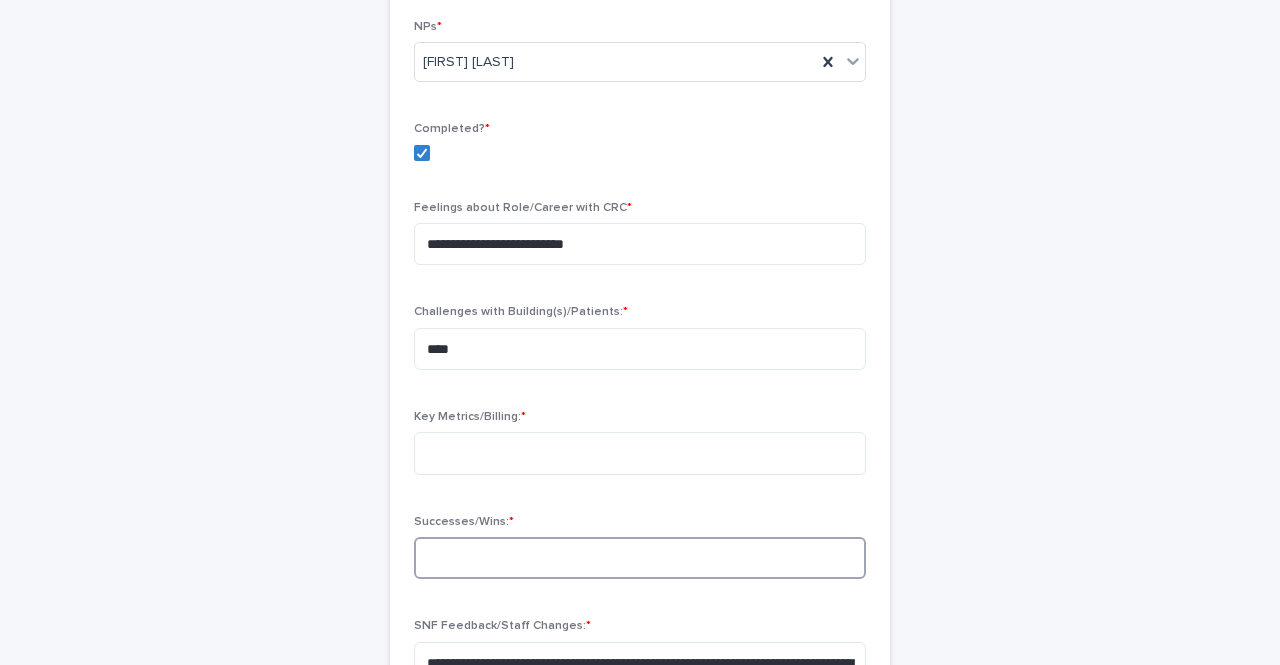 click at bounding box center [640, 558] 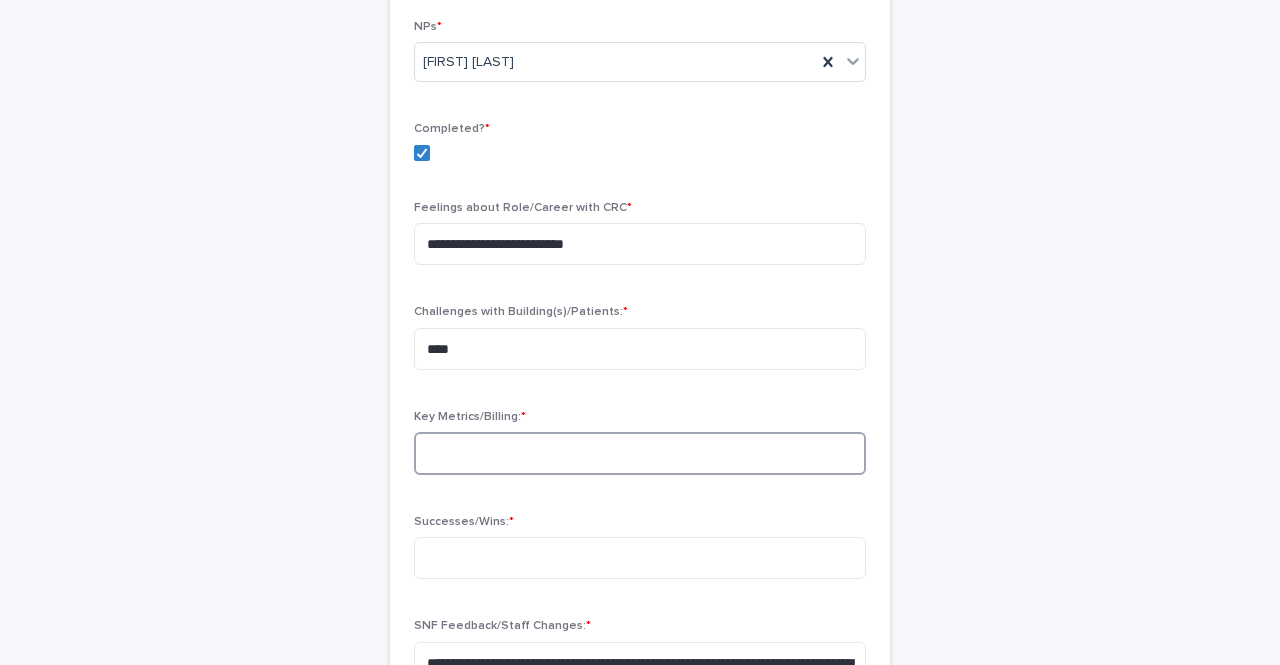 click at bounding box center [640, 453] 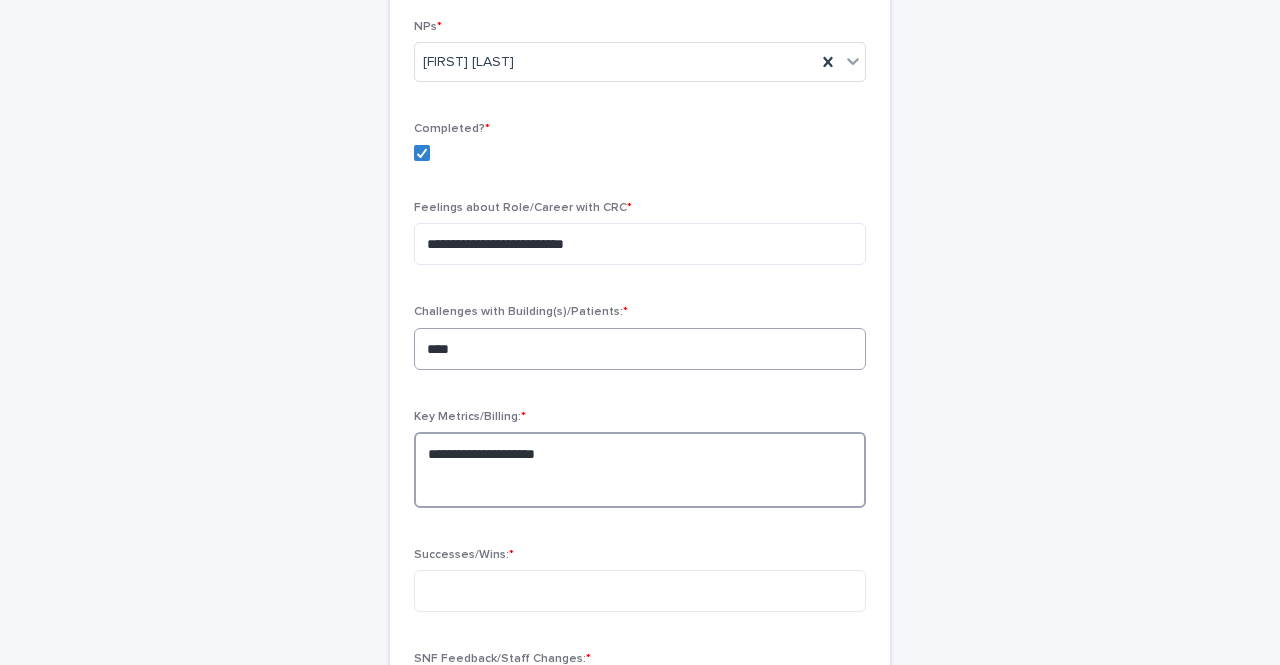type on "**********" 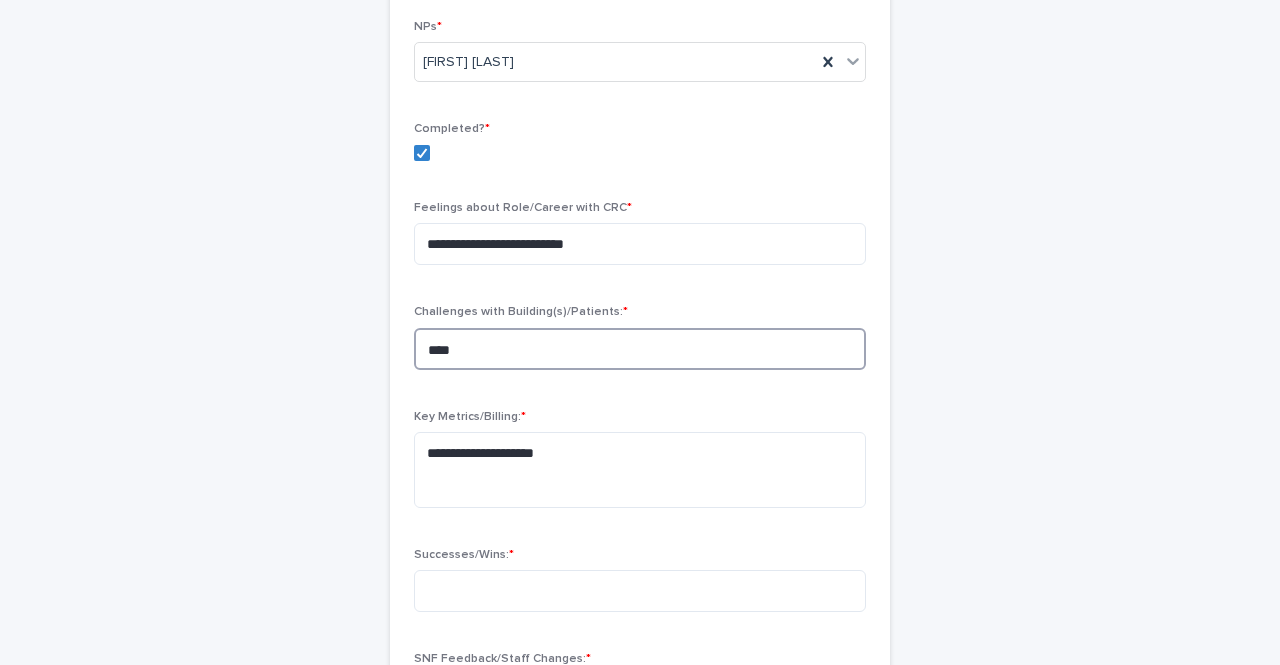 drag, startPoint x: 483, startPoint y: 347, endPoint x: 387, endPoint y: 365, distance: 97.67292 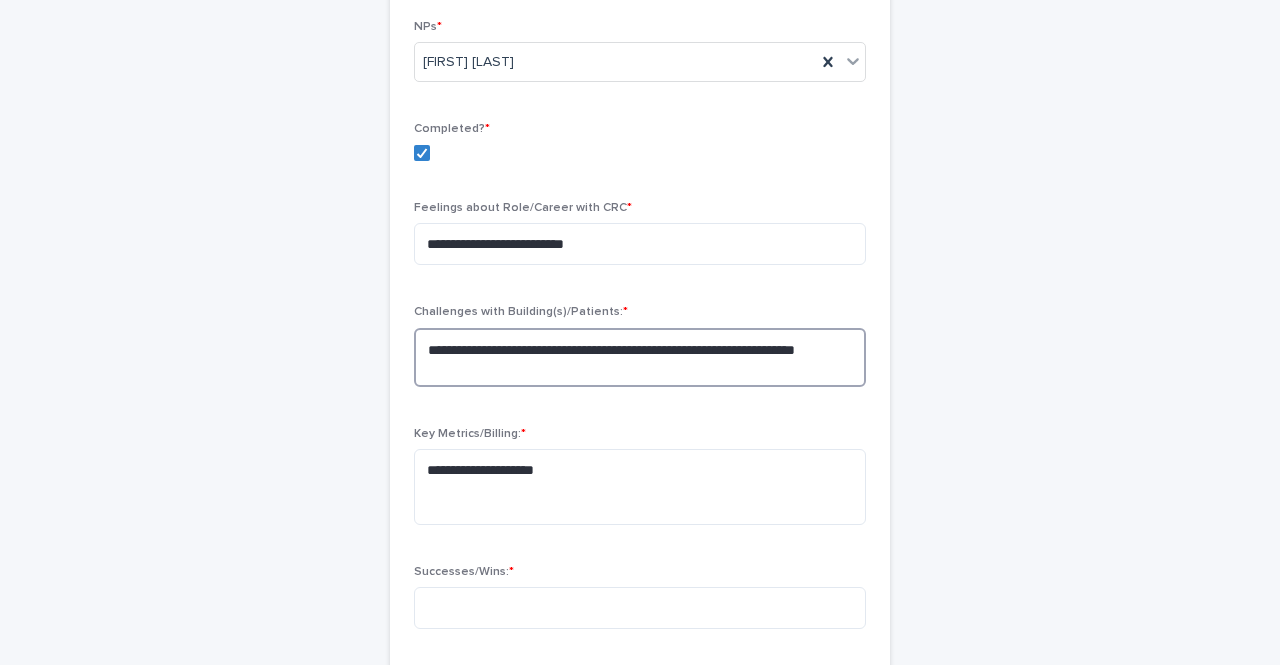 drag, startPoint x: 558, startPoint y: 370, endPoint x: 326, endPoint y: 397, distance: 233.56584 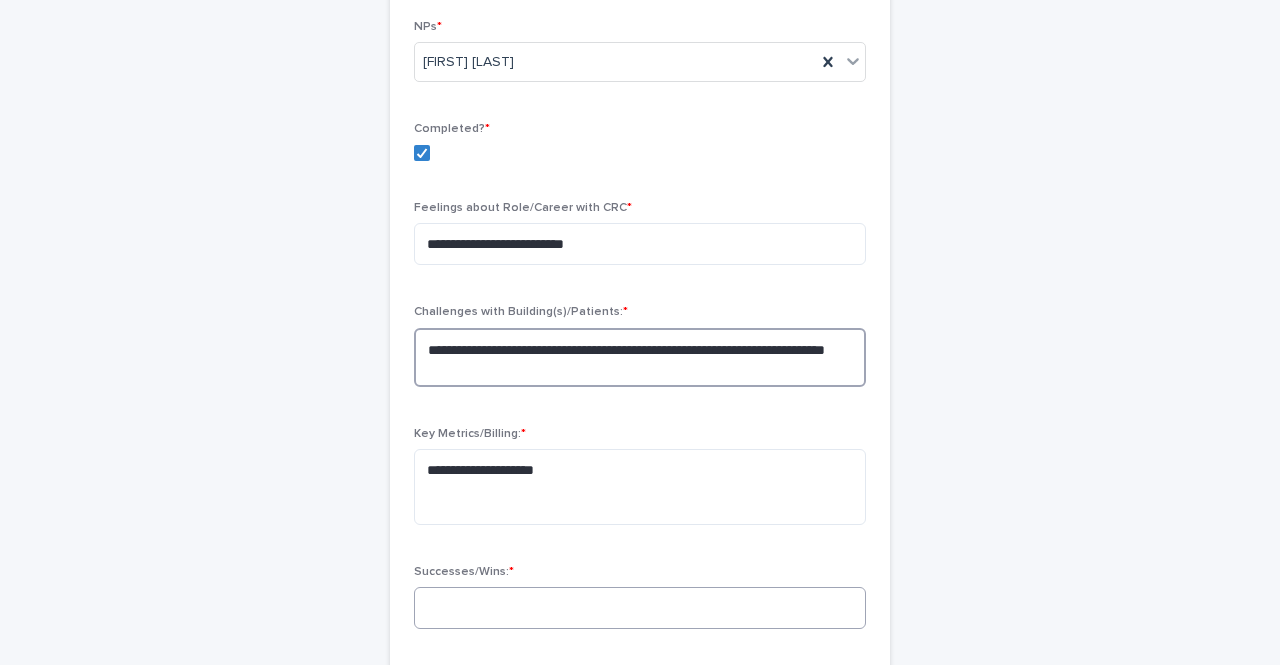 type on "**********" 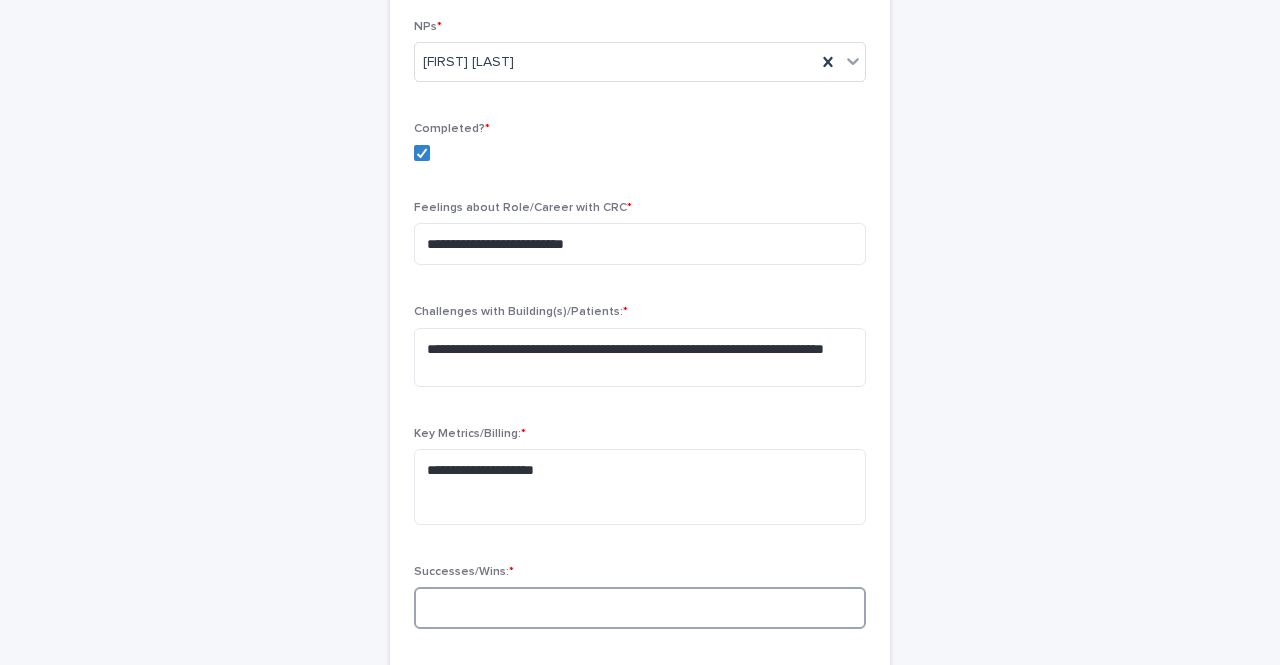 click at bounding box center (640, 608) 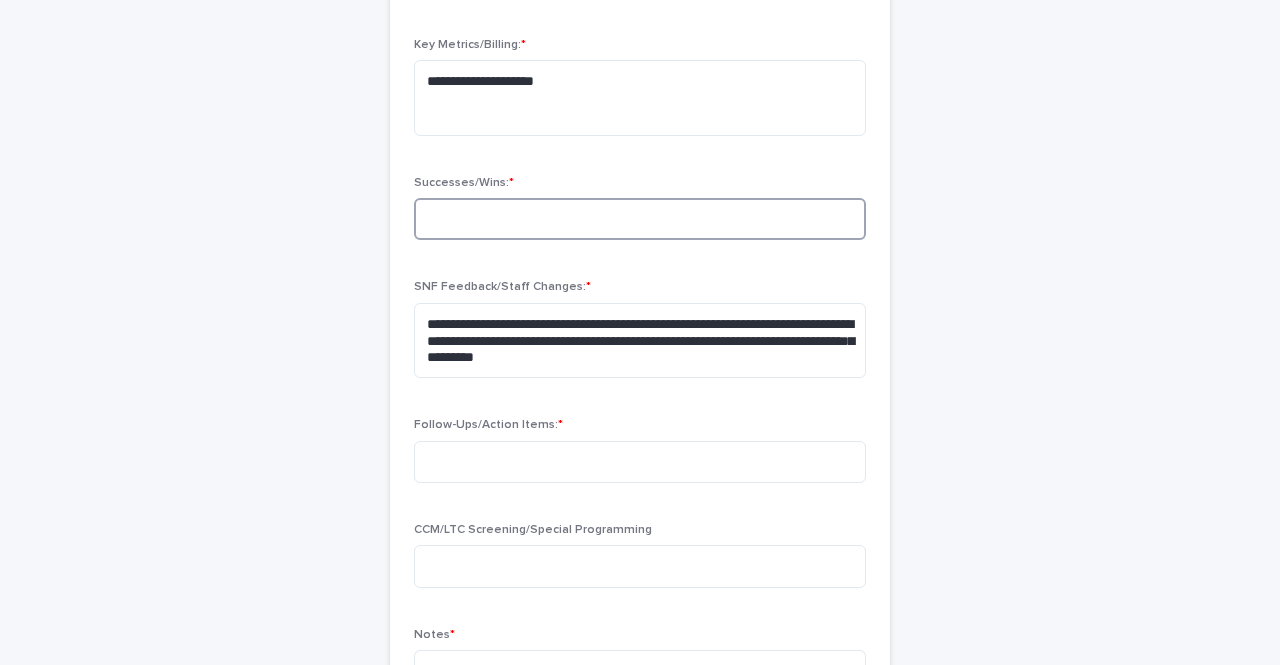 scroll, scrollTop: 674, scrollLeft: 0, axis: vertical 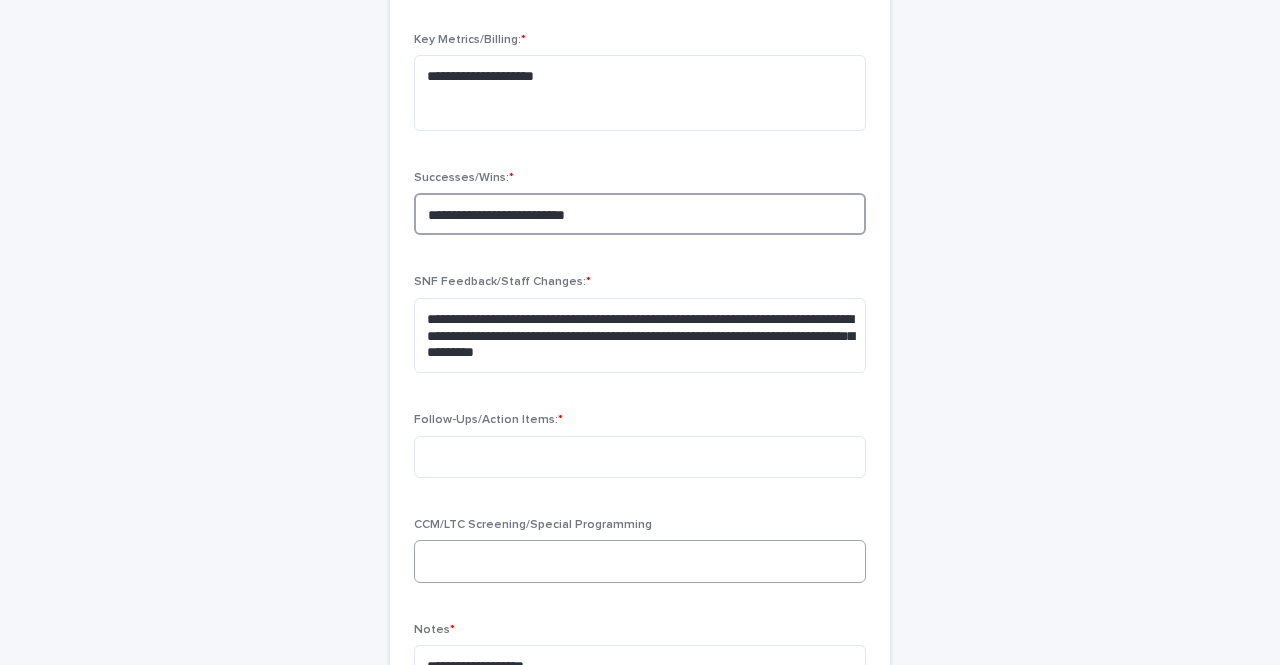 type on "**********" 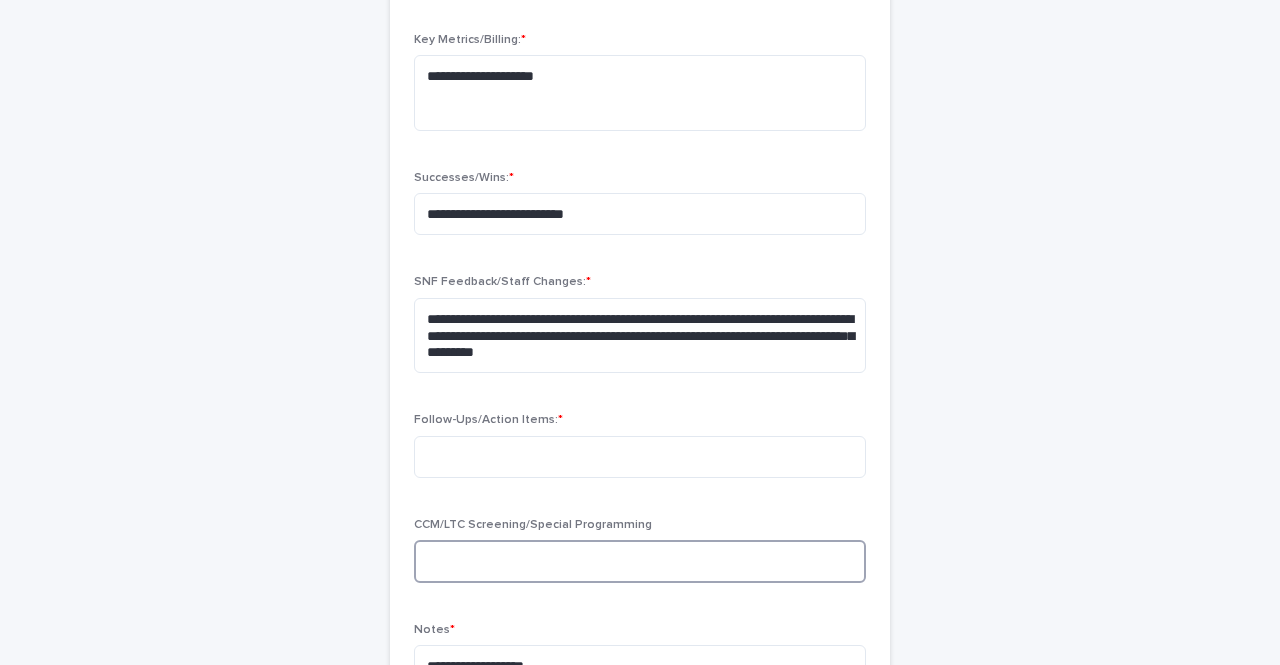 click at bounding box center (640, 561) 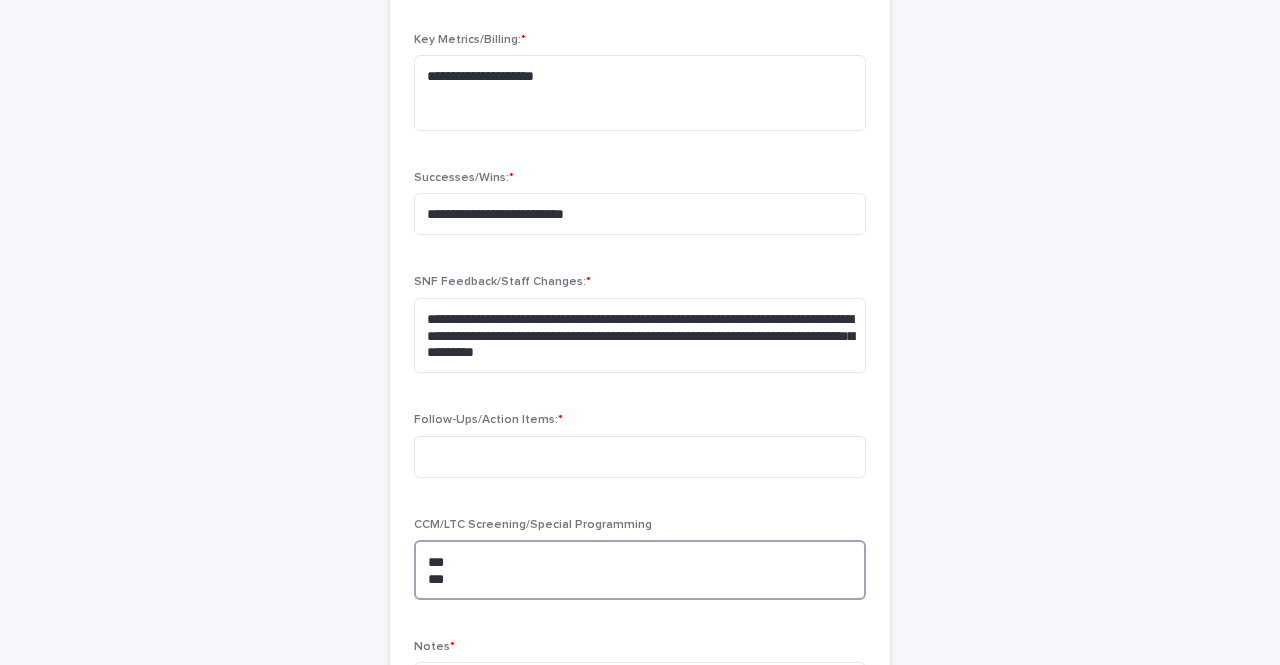 drag, startPoint x: 460, startPoint y: 557, endPoint x: 402, endPoint y: 559, distance: 58.034473 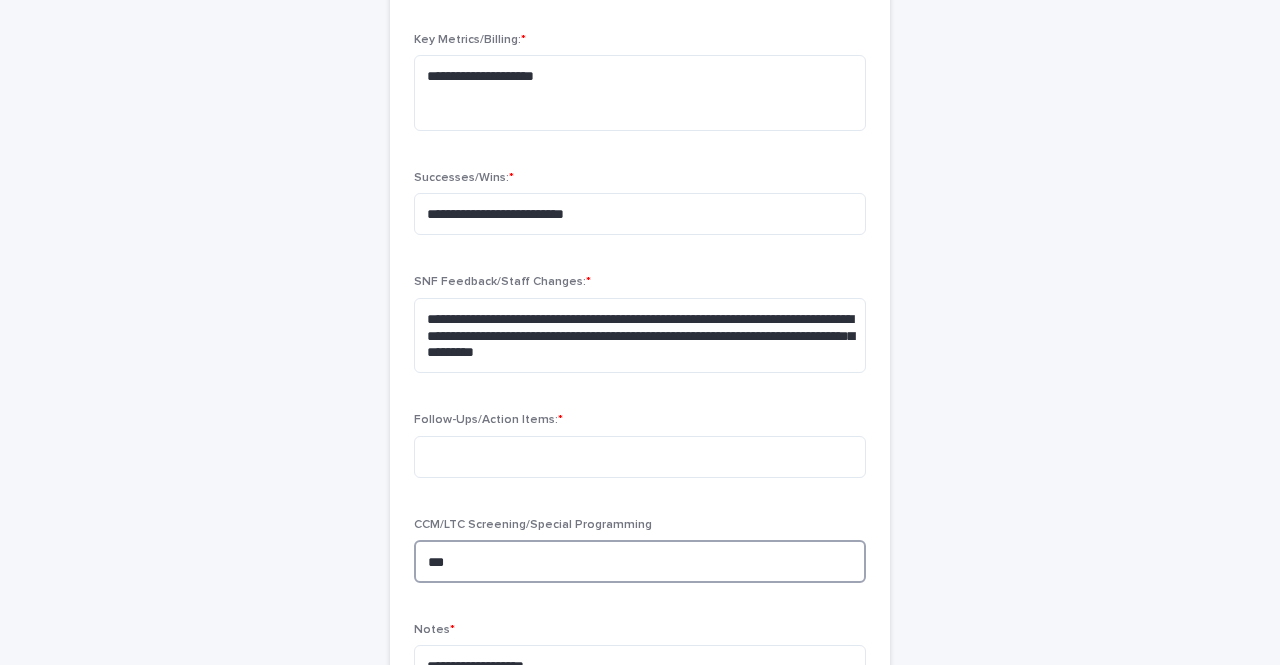 click on "***" at bounding box center [640, 561] 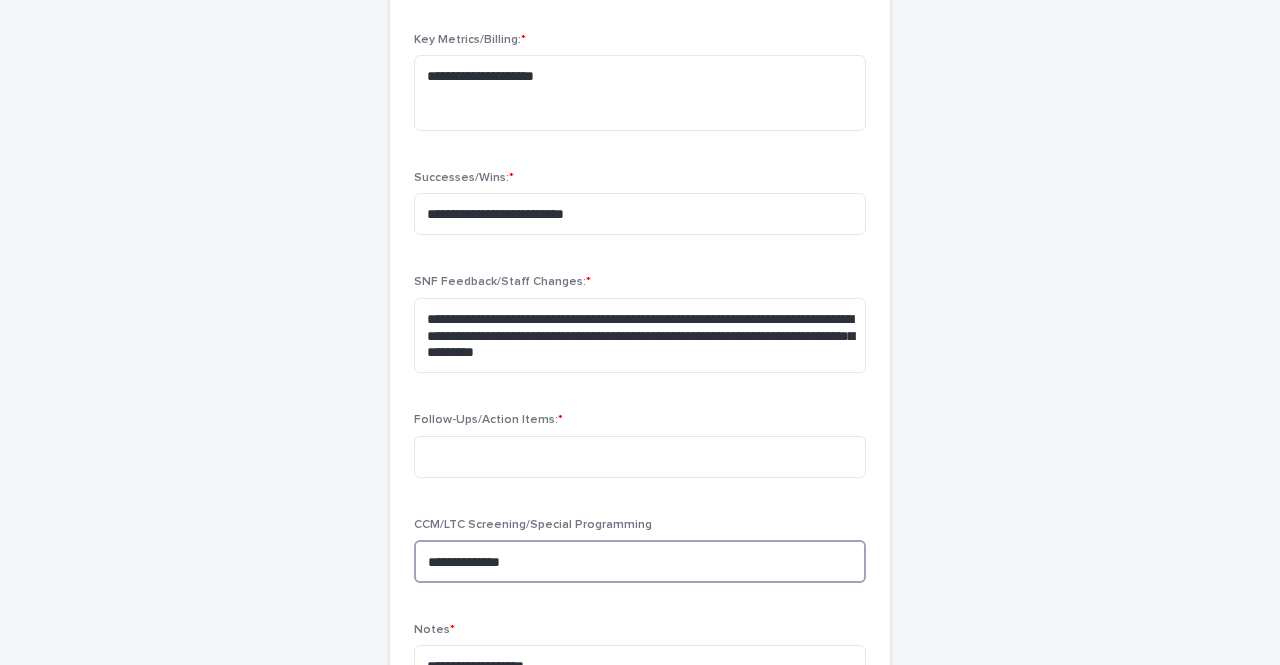 type on "**********" 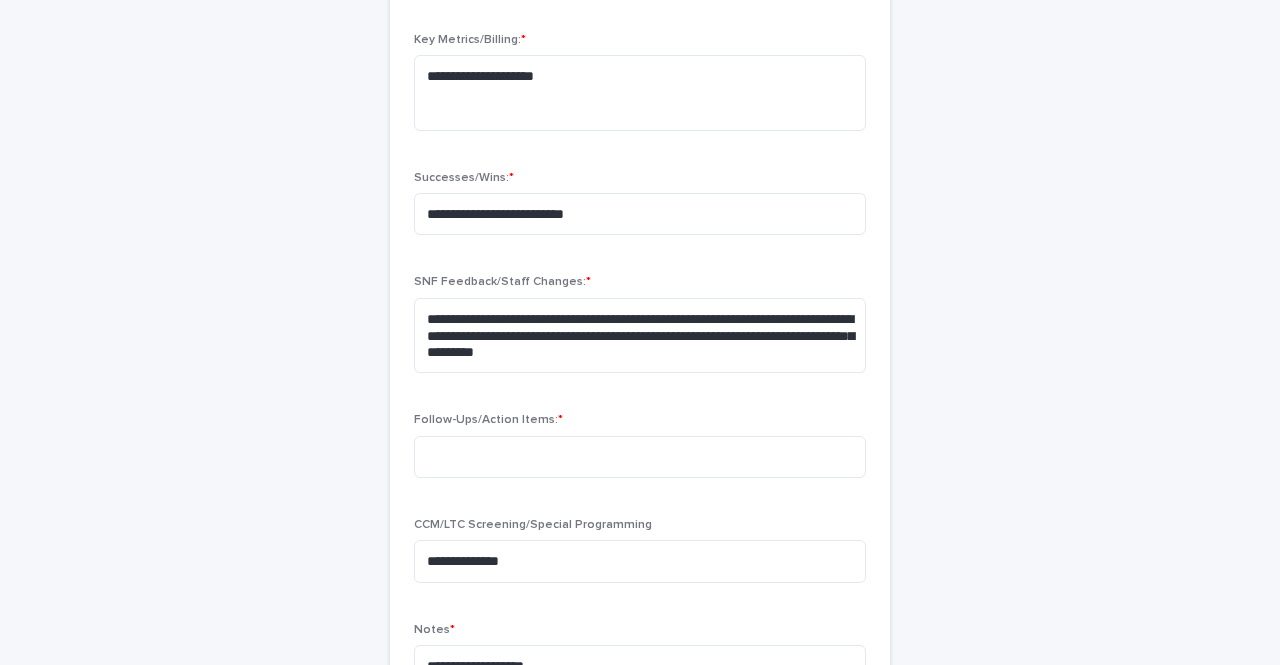 click on "Follow-Ups/Action Items: *" at bounding box center [640, 453] 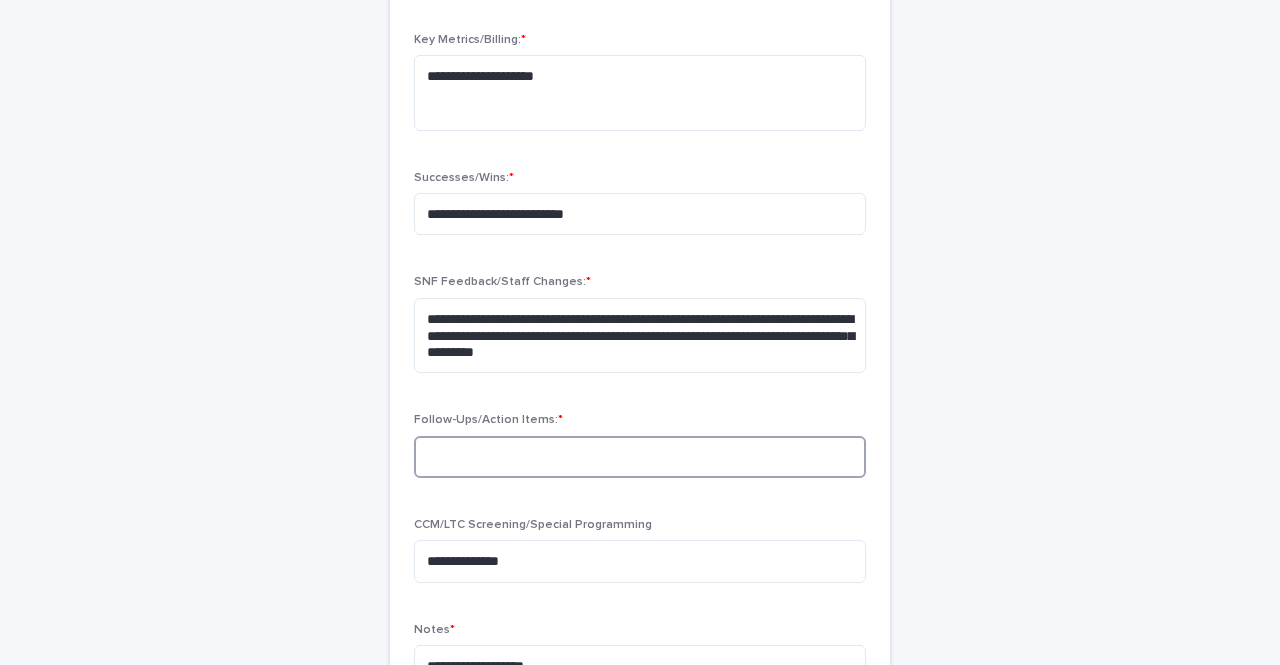 click at bounding box center (640, 457) 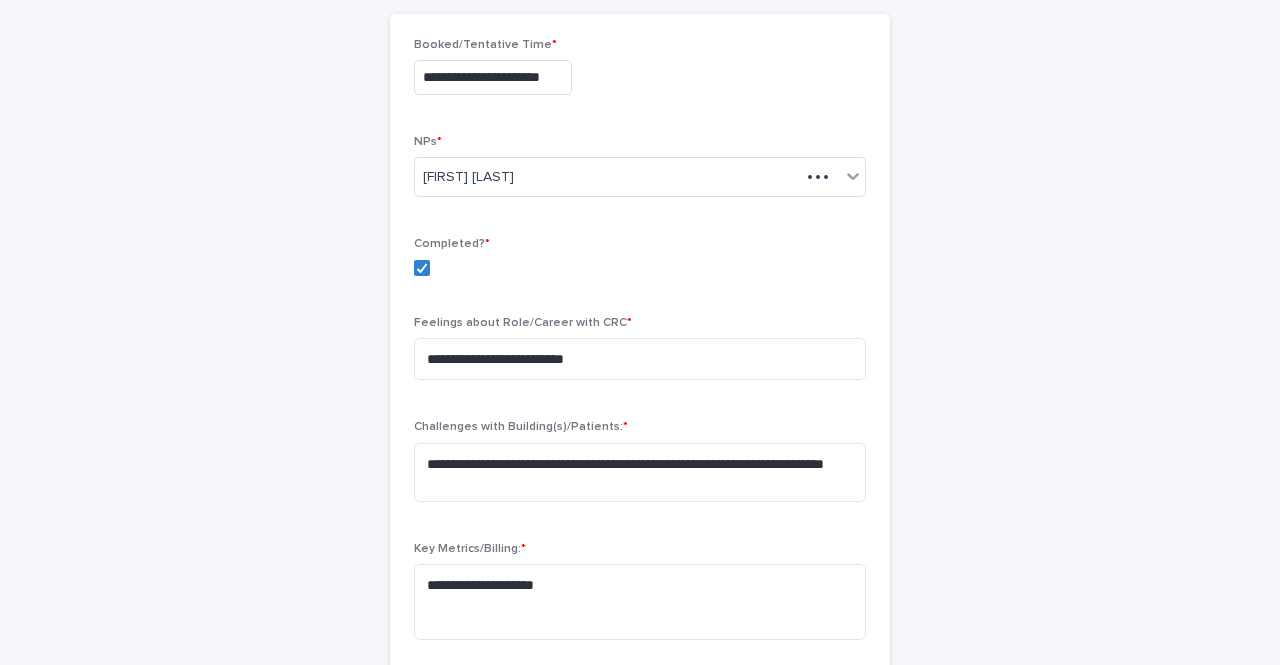 scroll, scrollTop: 228, scrollLeft: 0, axis: vertical 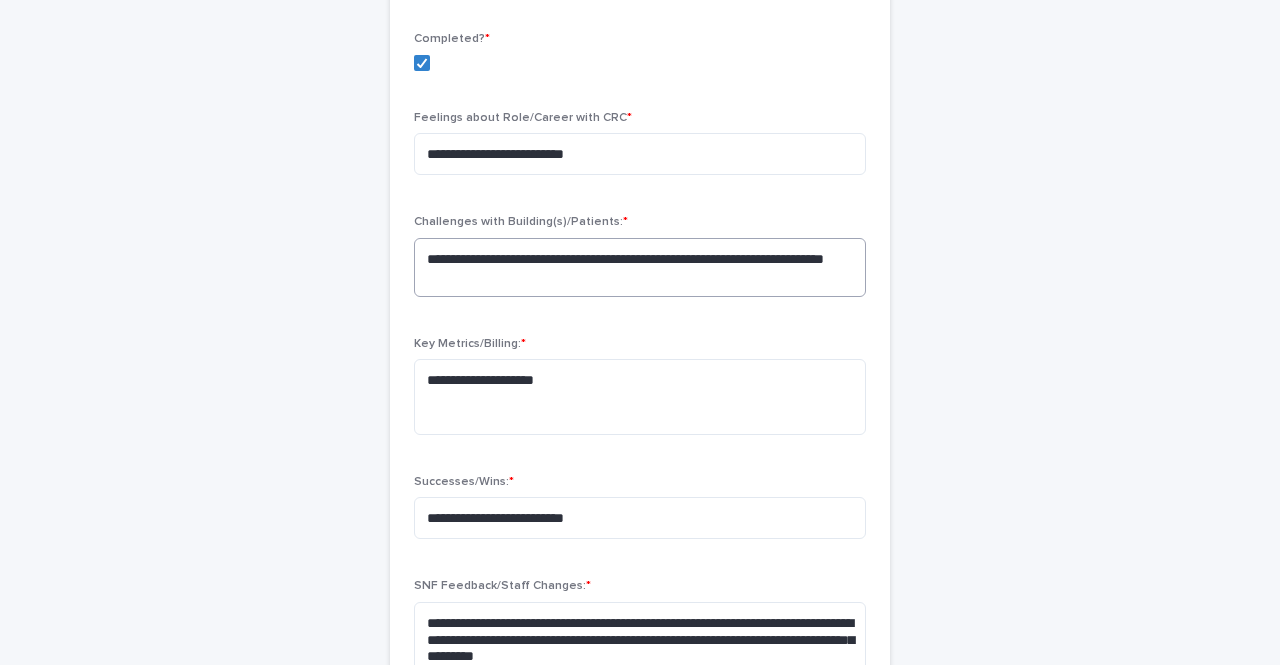 type on "**********" 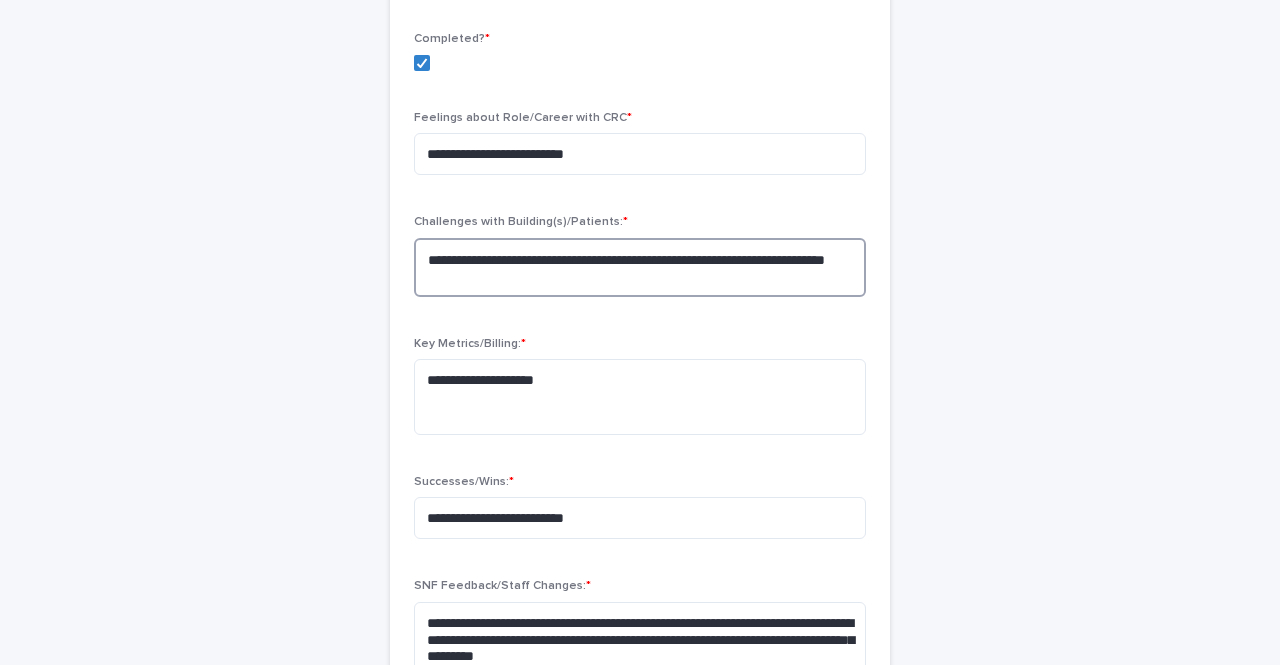 drag, startPoint x: 519, startPoint y: 269, endPoint x: 454, endPoint y: 271, distance: 65.03076 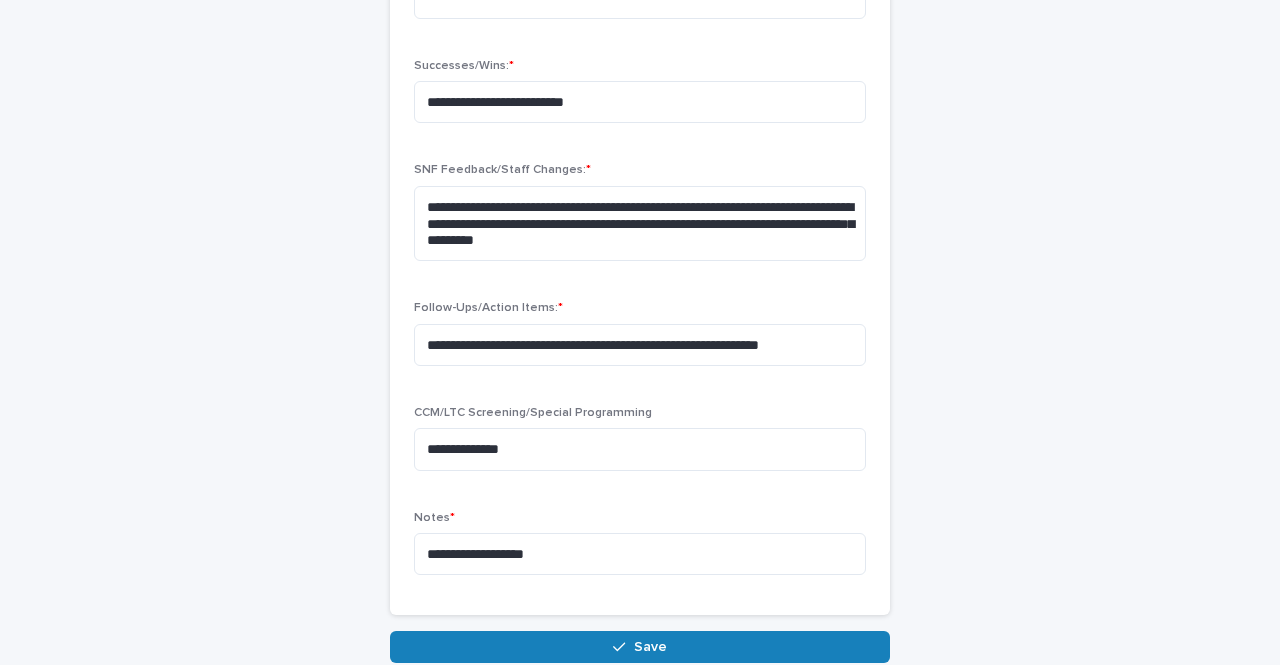 scroll, scrollTop: 806, scrollLeft: 0, axis: vertical 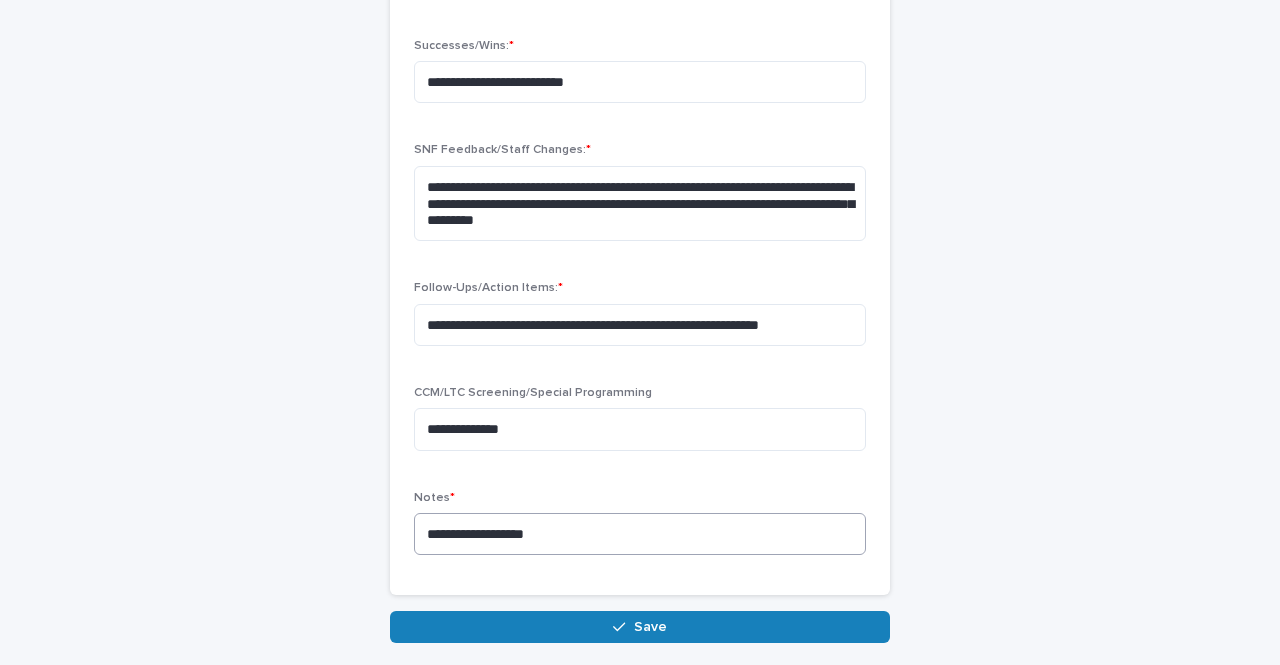 type on "**********" 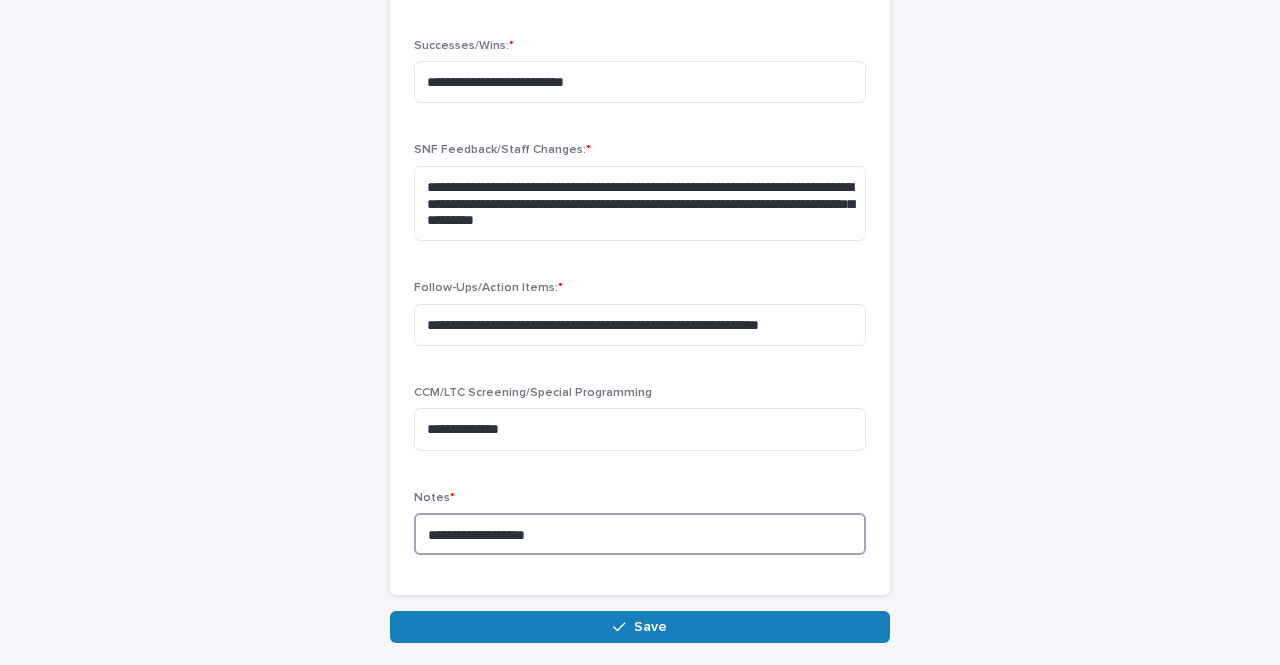 drag, startPoint x: 572, startPoint y: 529, endPoint x: 343, endPoint y: 524, distance: 229.05458 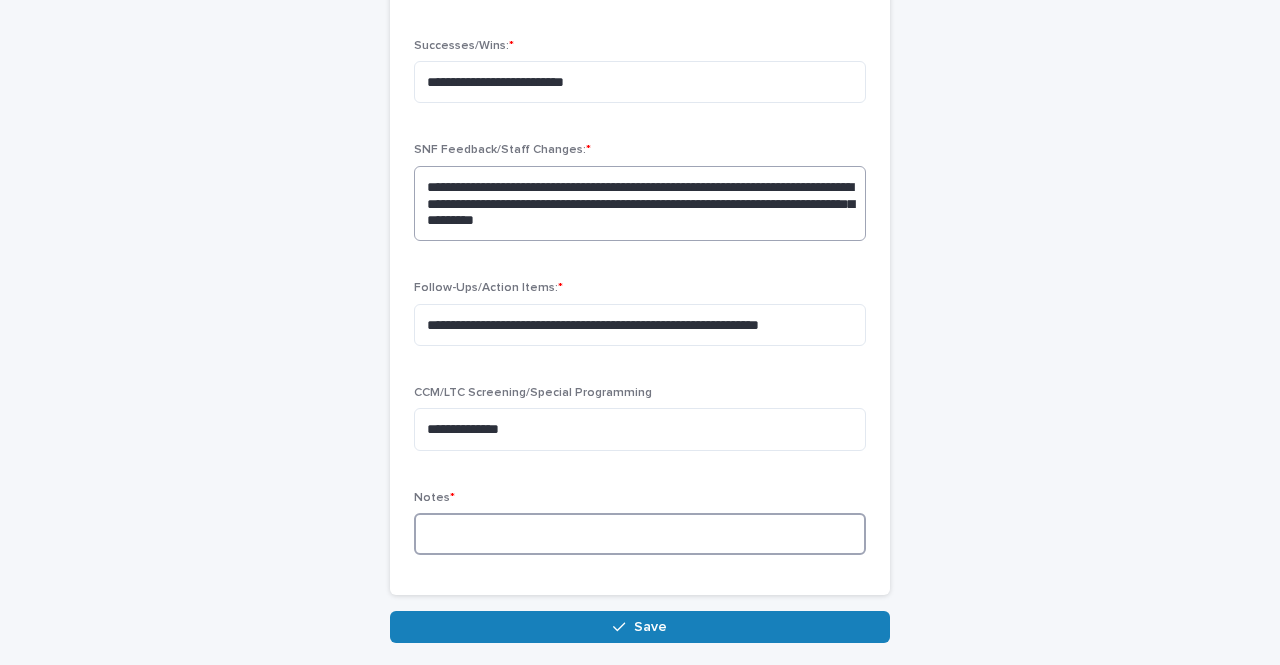 type 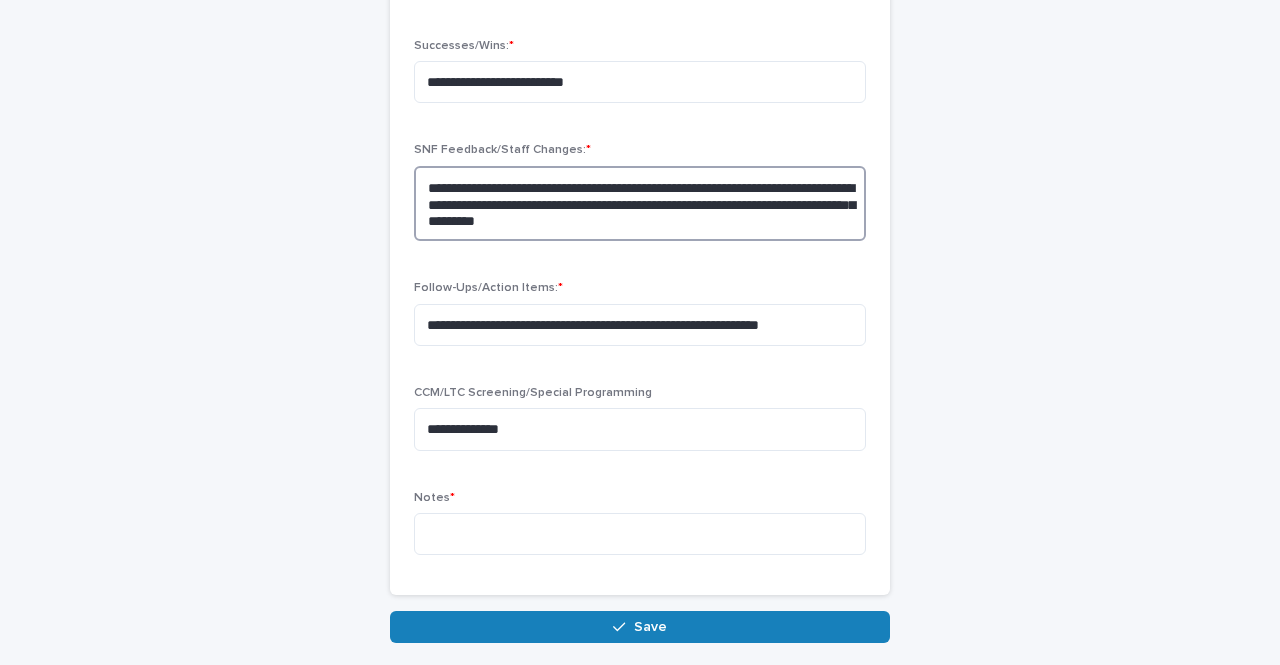 drag, startPoint x: 670, startPoint y: 214, endPoint x: 410, endPoint y: 185, distance: 261.6123 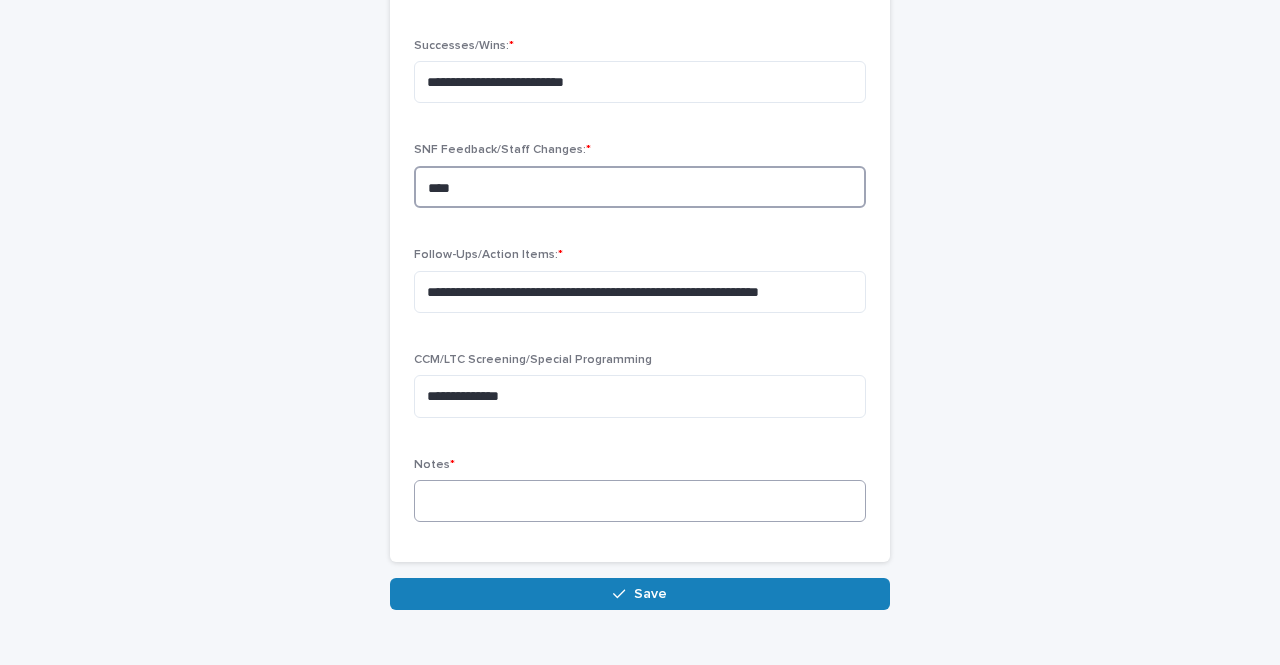 type on "****" 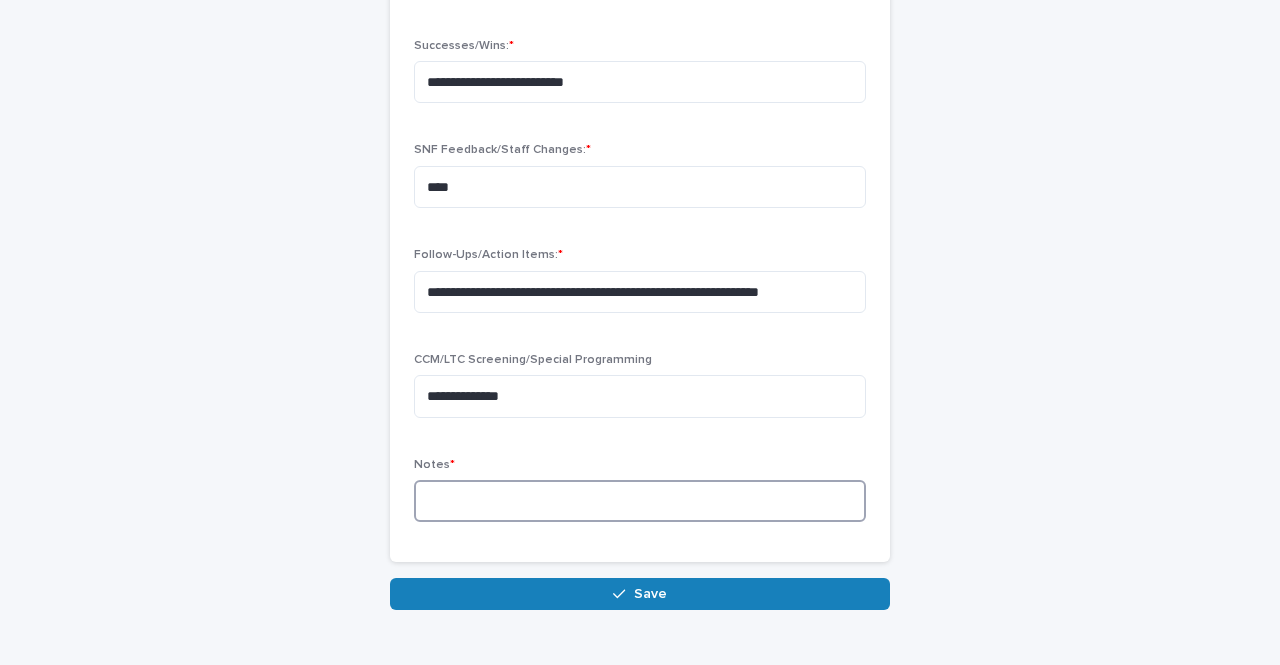click at bounding box center (640, 501) 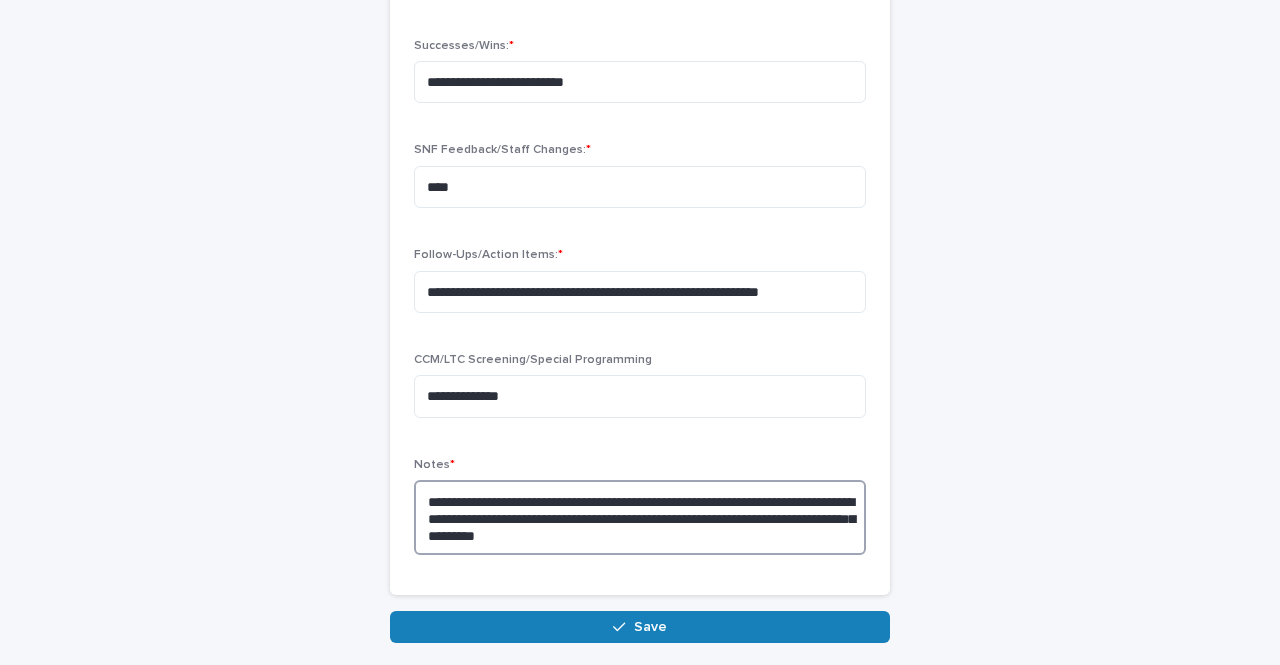 click on "**********" at bounding box center [640, 517] 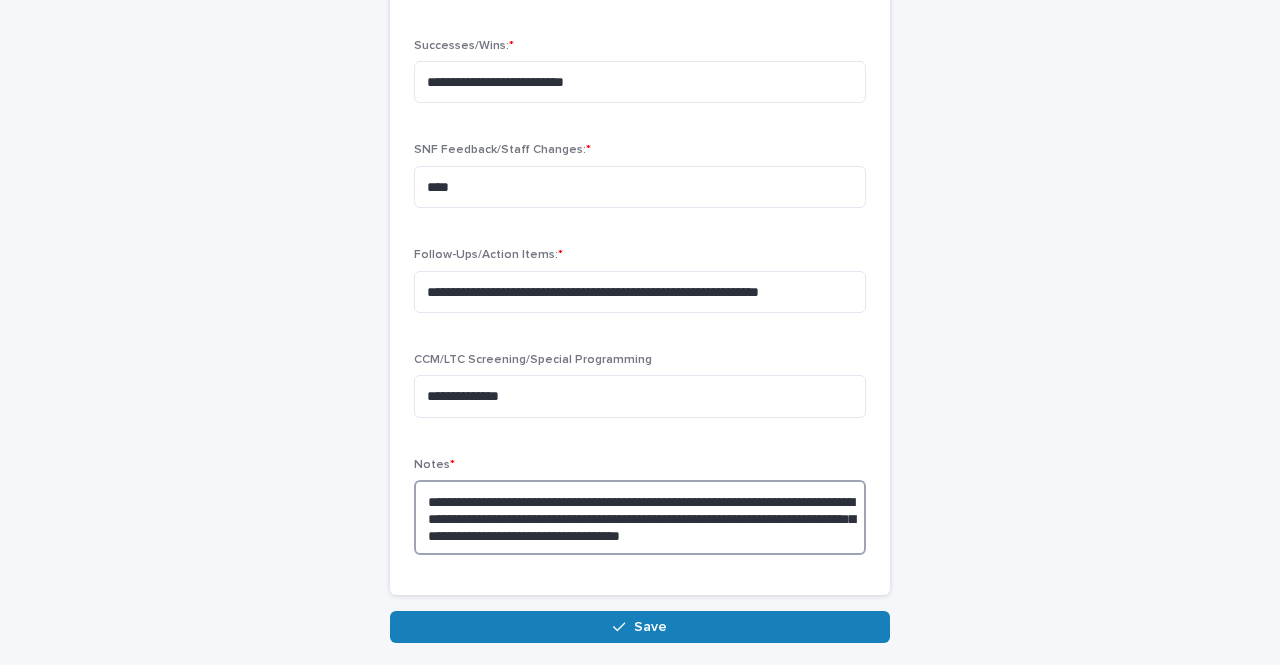 click on "**********" at bounding box center (640, 517) 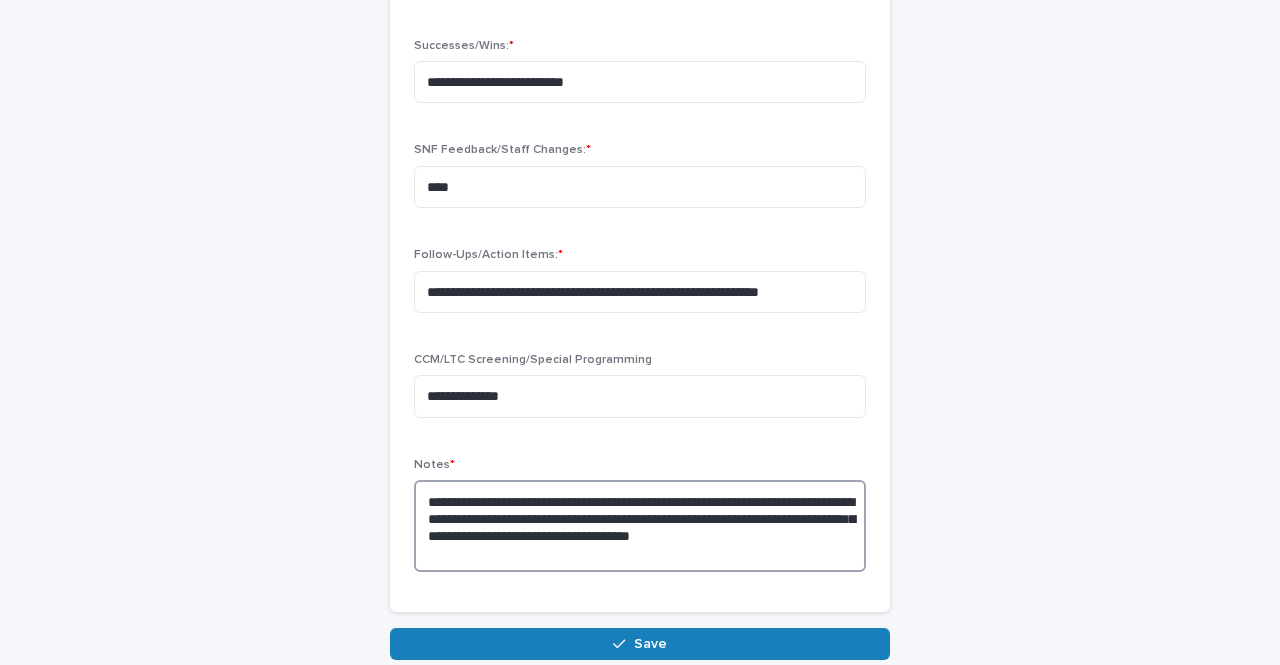 drag, startPoint x: 676, startPoint y: 522, endPoint x: 494, endPoint y: 519, distance: 182.02472 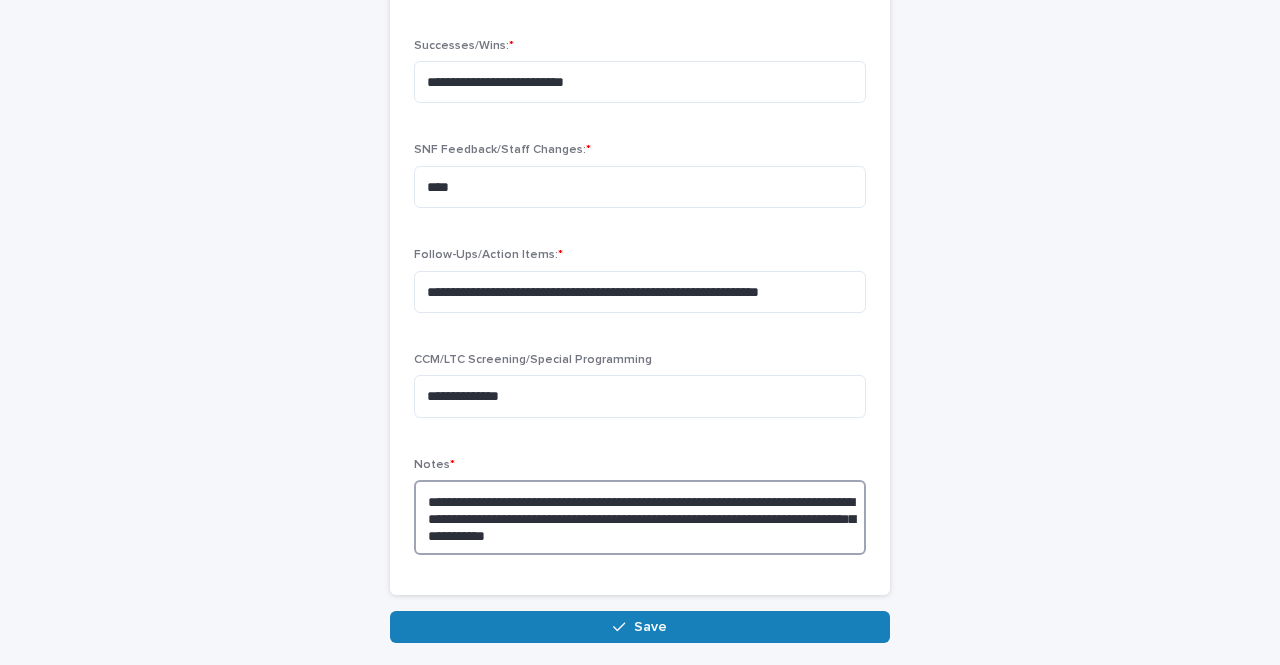 click on "**********" at bounding box center (640, 517) 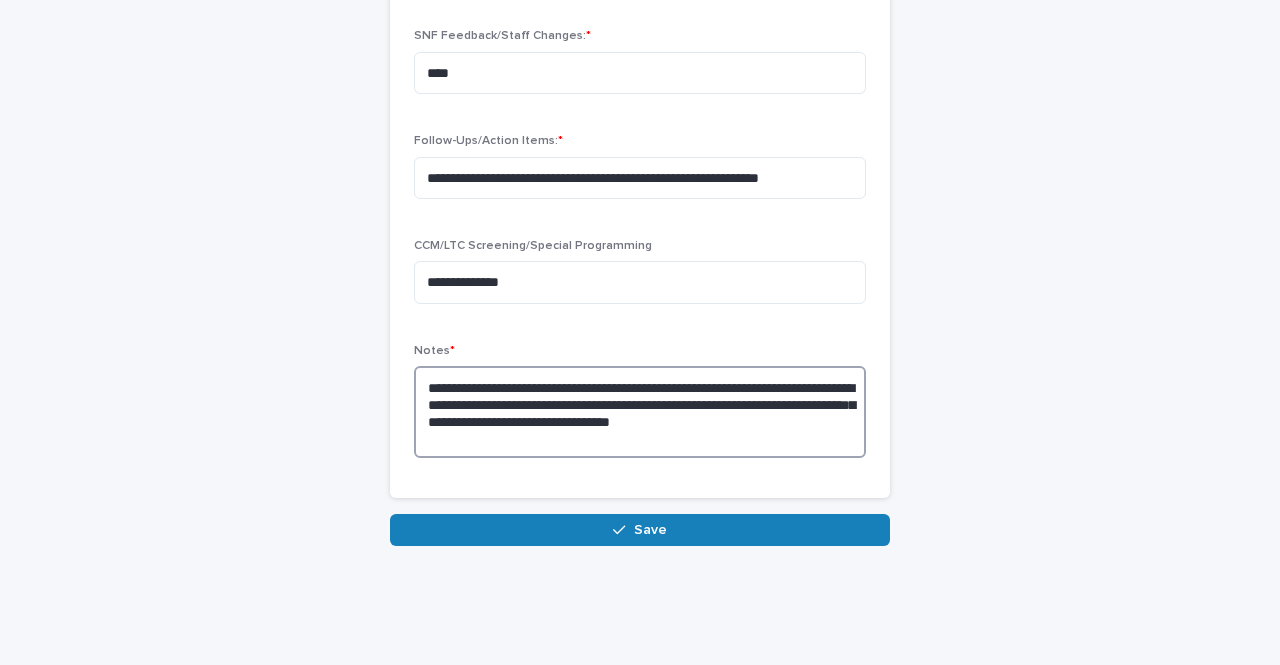 scroll, scrollTop: 956, scrollLeft: 0, axis: vertical 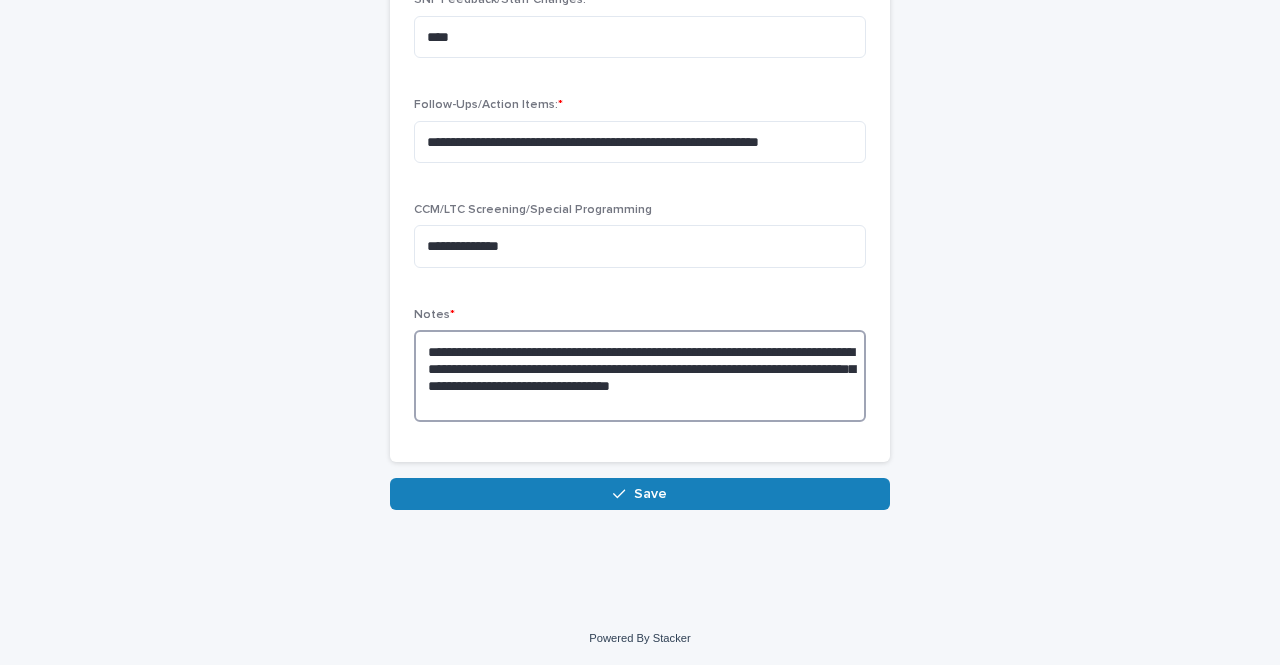 drag, startPoint x: 755, startPoint y: 369, endPoint x: 784, endPoint y: 405, distance: 46.227695 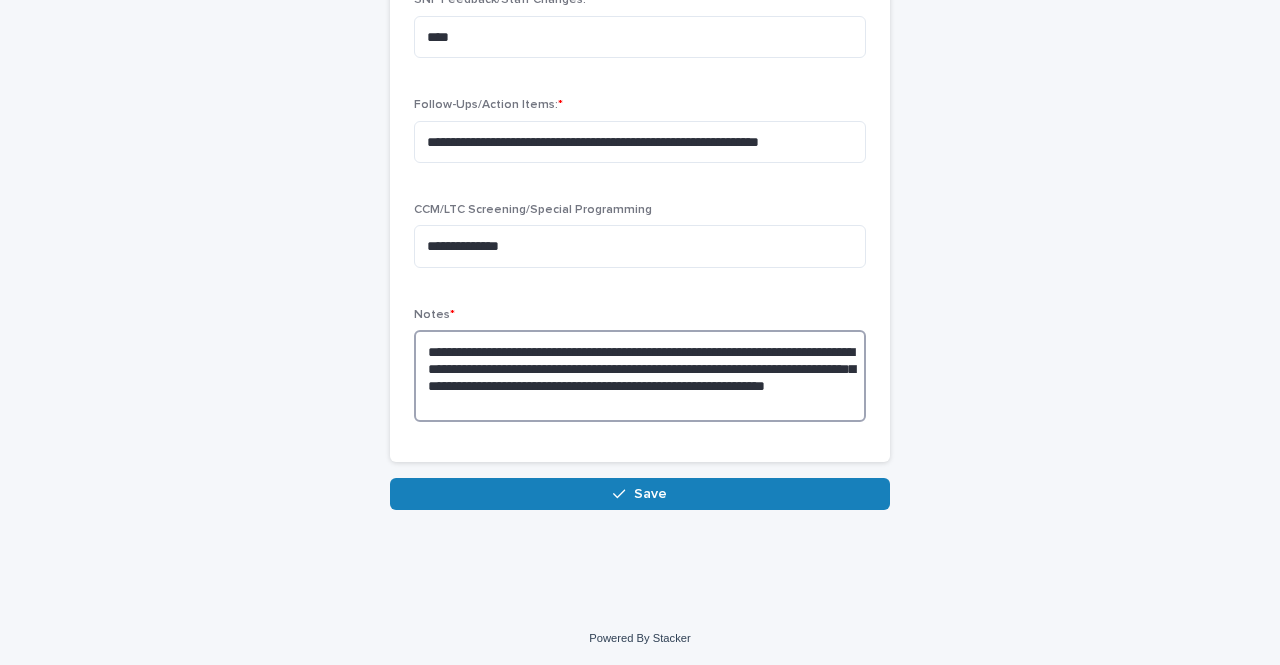 drag, startPoint x: 550, startPoint y: 386, endPoint x: 720, endPoint y: 407, distance: 171.29214 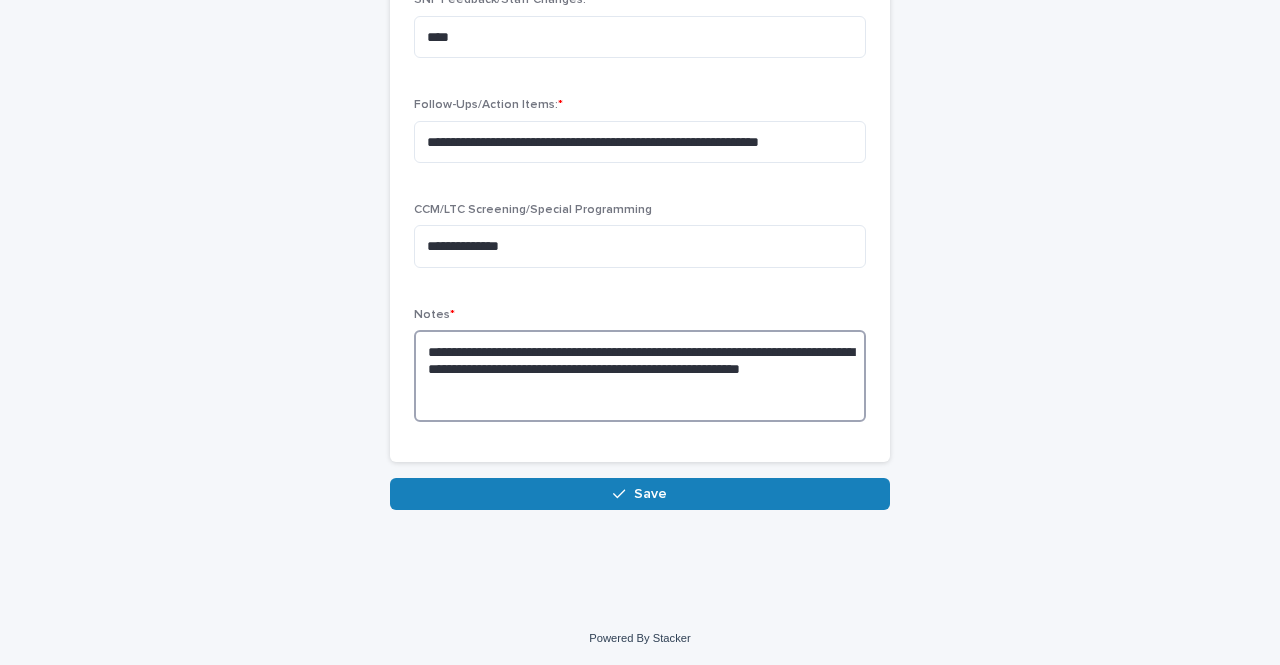 scroll, scrollTop: 939, scrollLeft: 0, axis: vertical 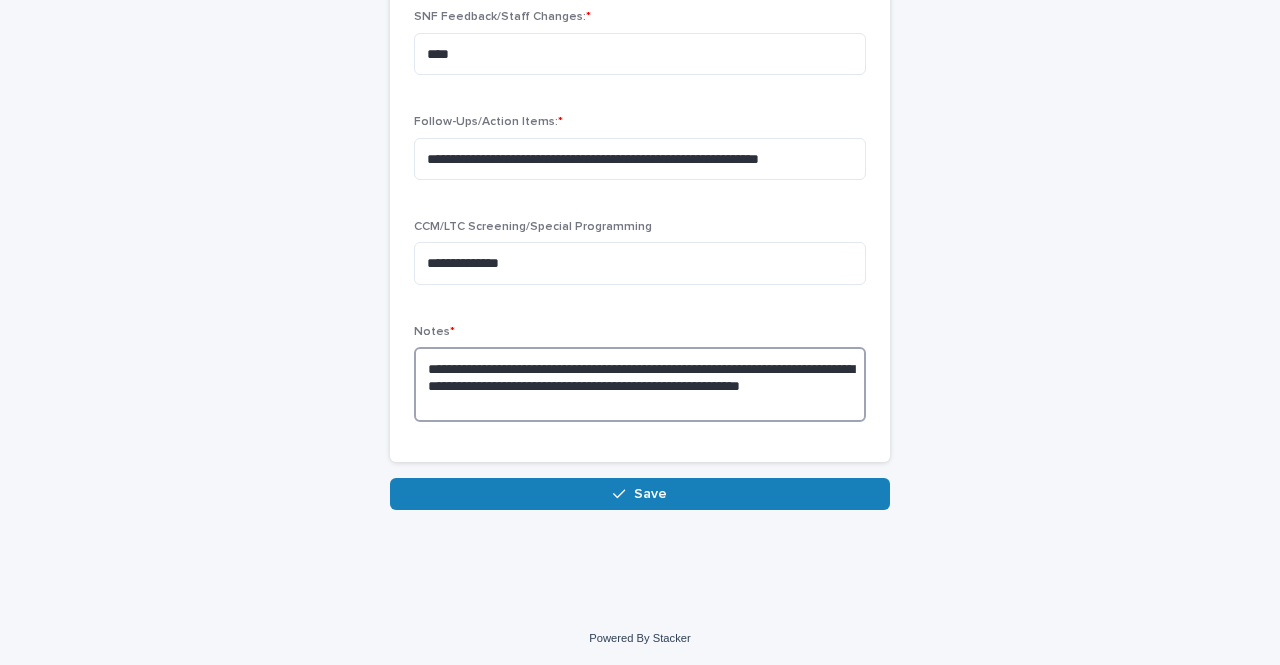 type on "**********" 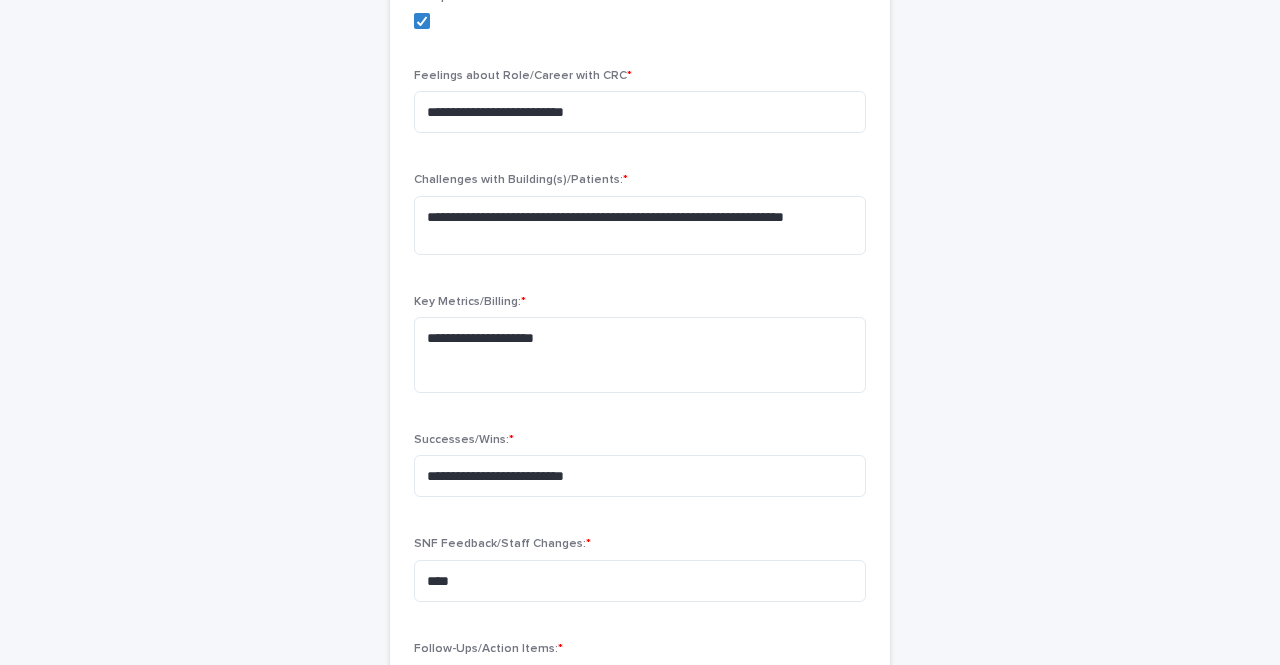 scroll, scrollTop: 396, scrollLeft: 0, axis: vertical 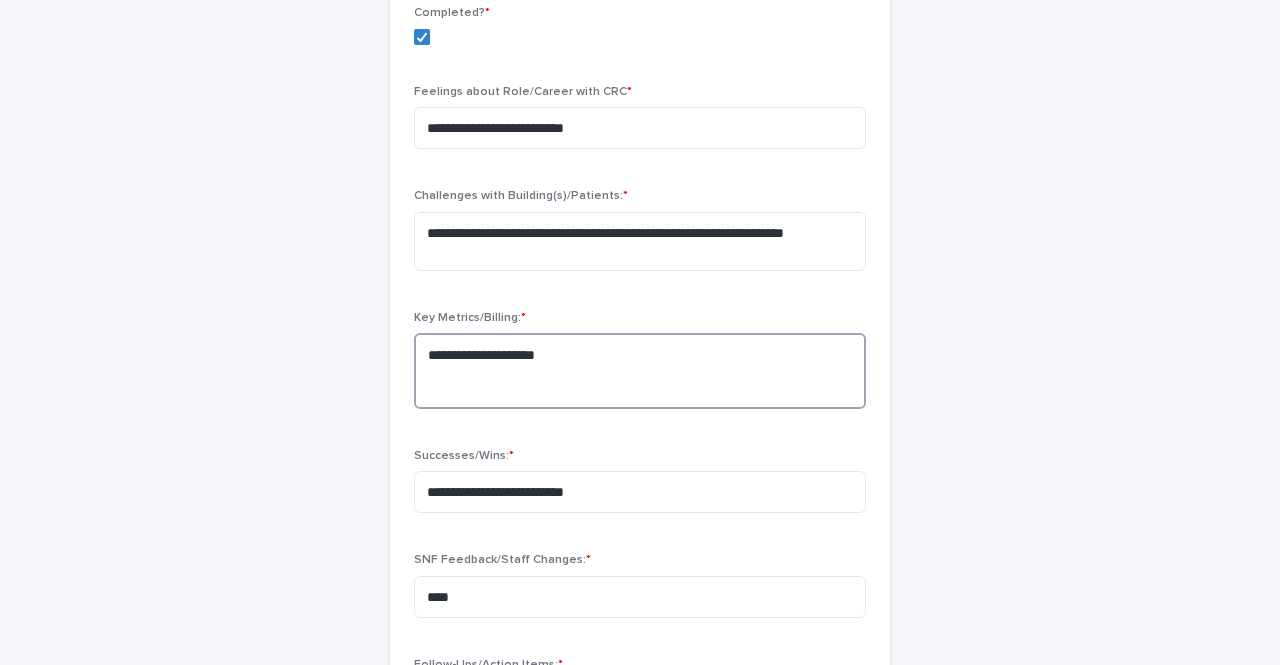 click on "**********" at bounding box center [640, 370] 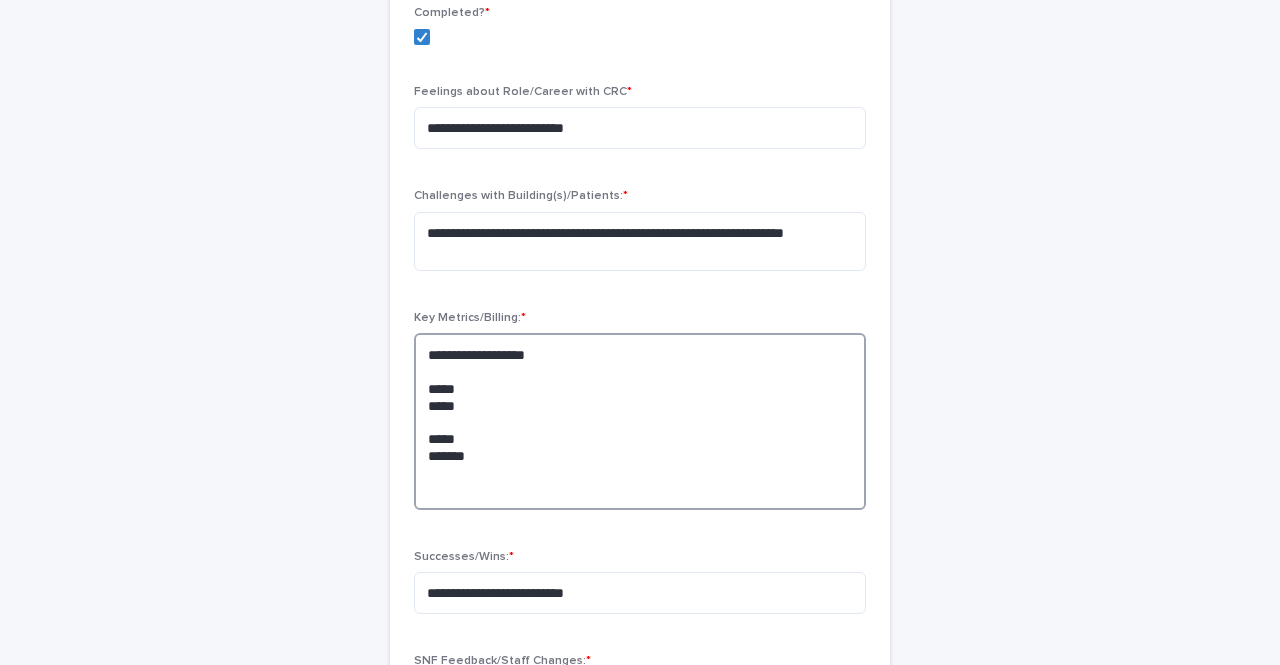 click on "**********" at bounding box center (640, 421) 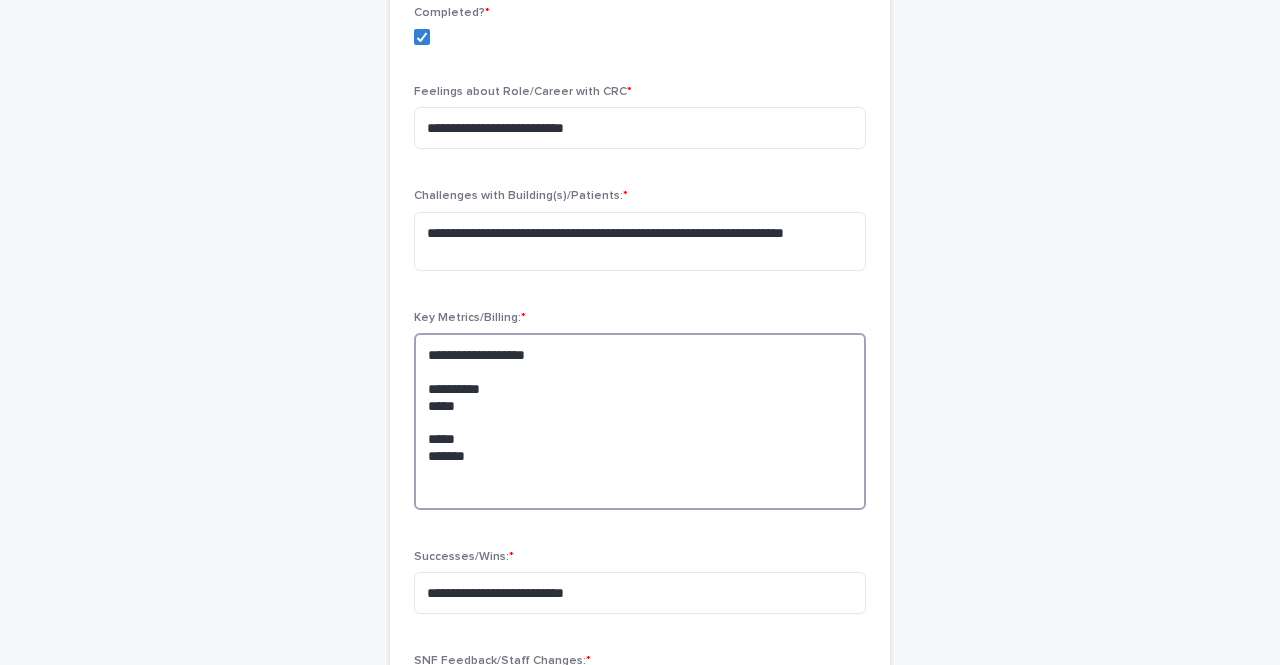click on "**********" at bounding box center (640, 421) 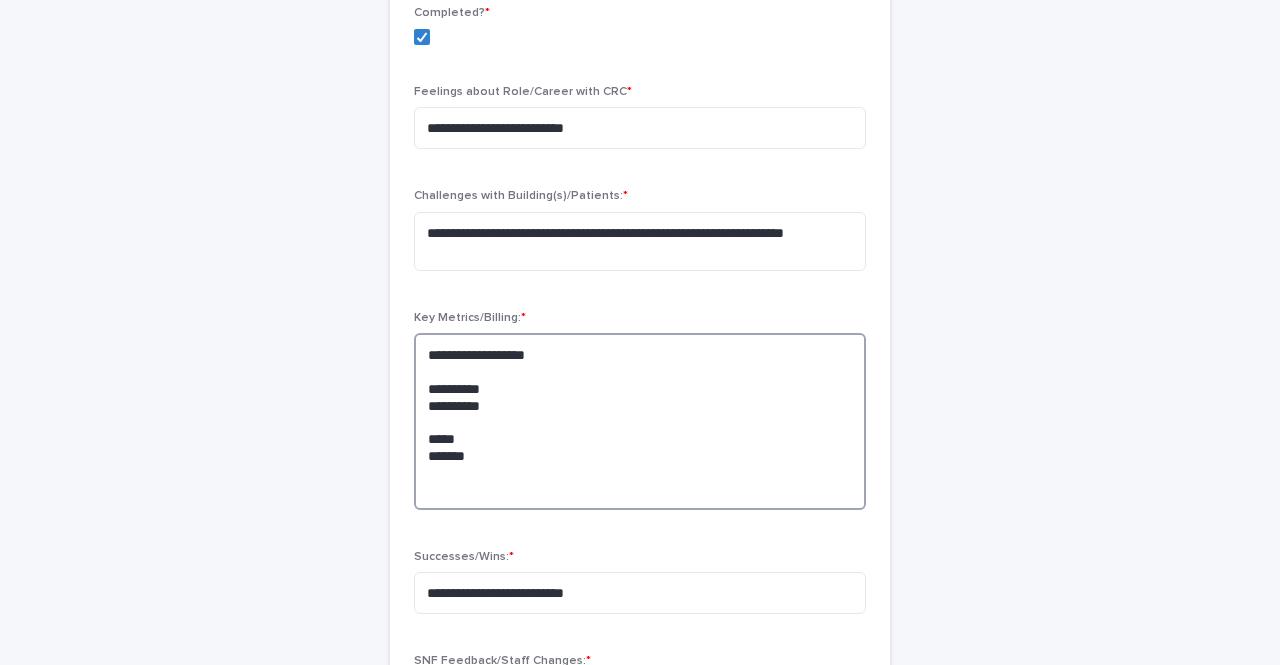 click on "**********" at bounding box center (640, 421) 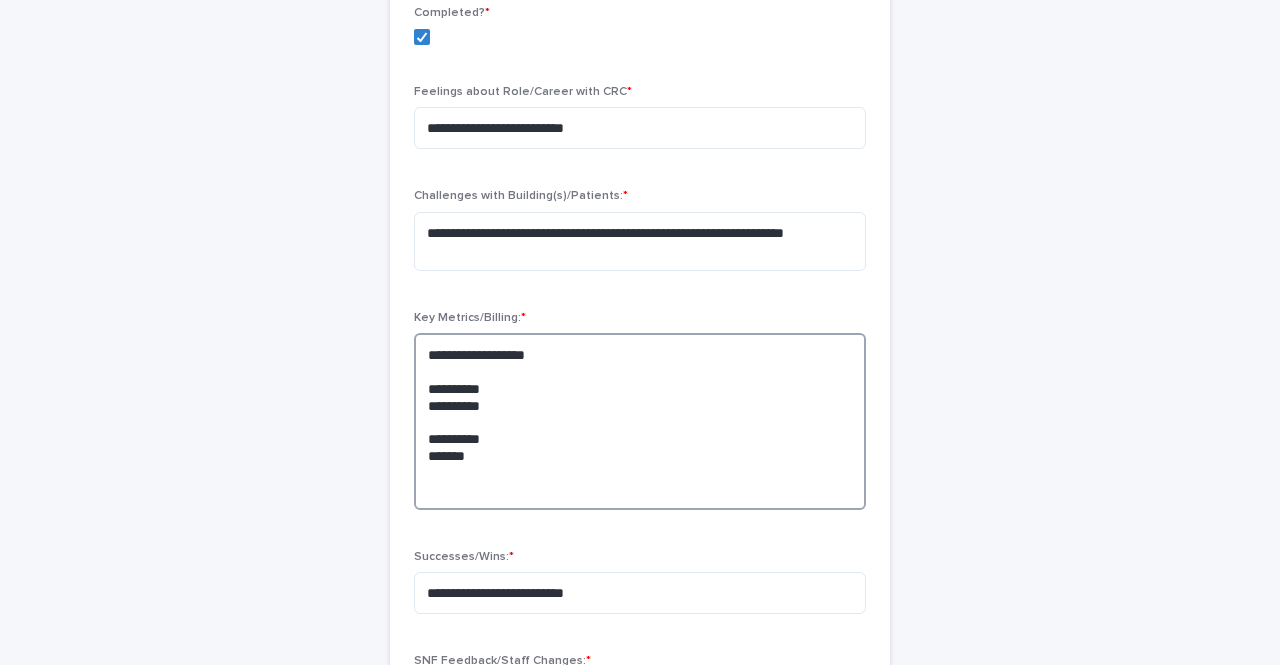 click on "**********" at bounding box center (640, 421) 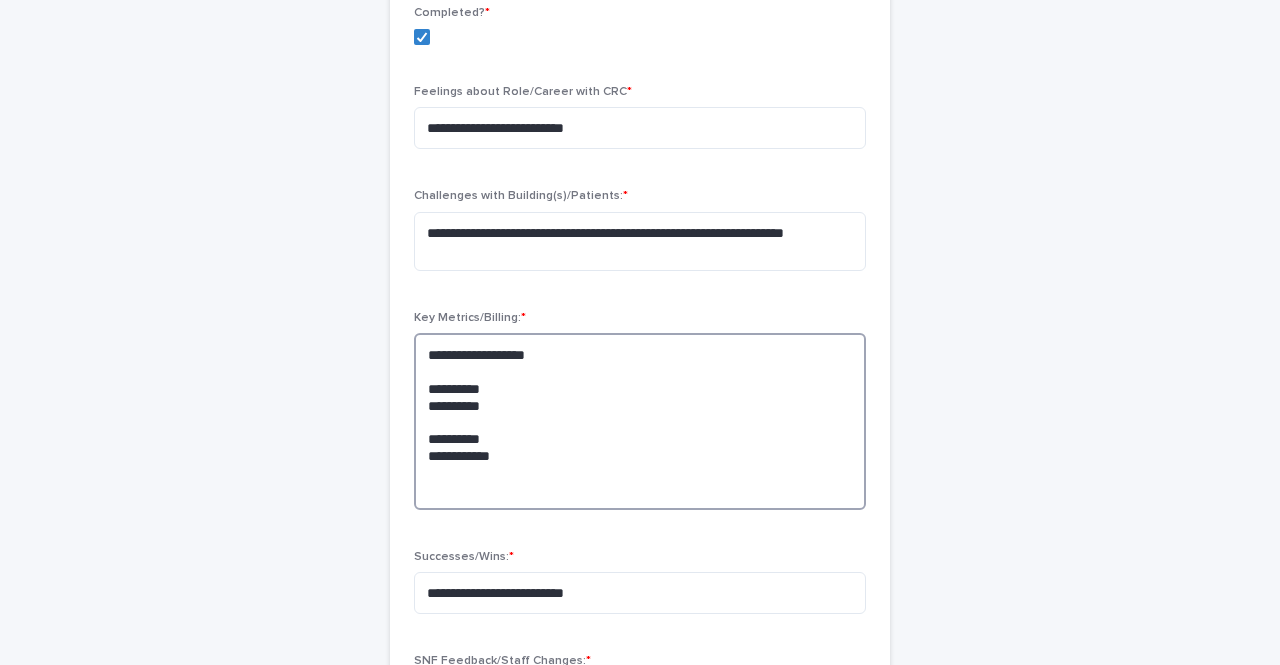 type on "**********" 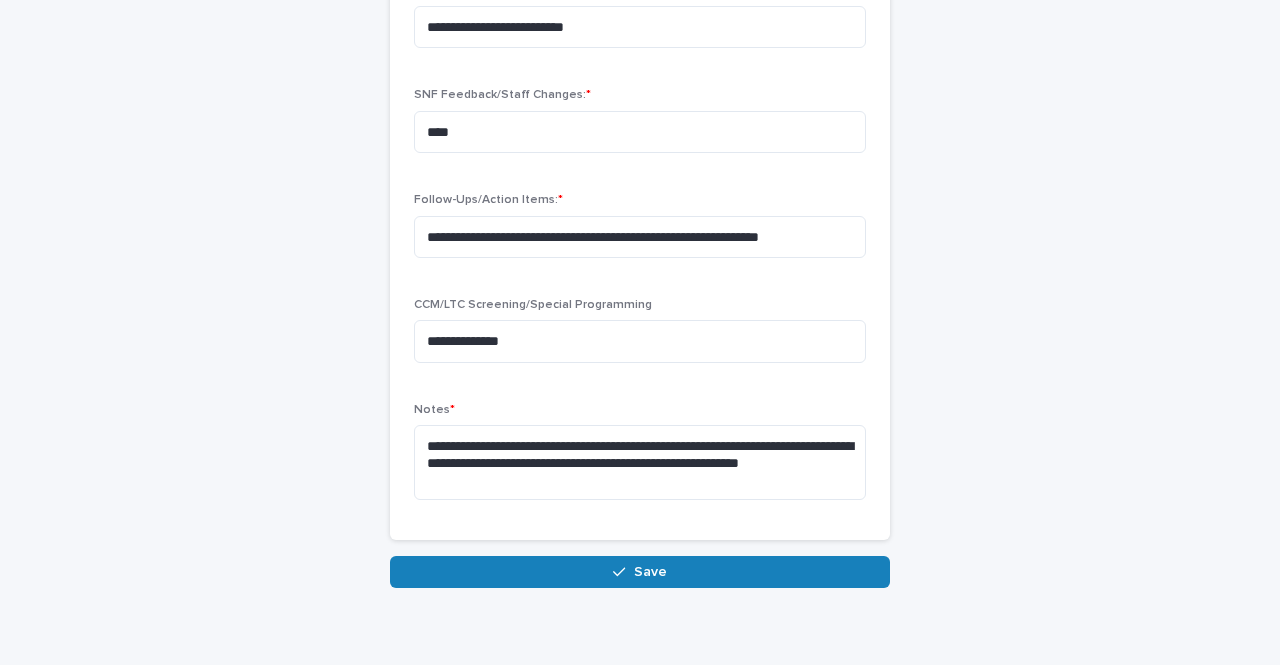scroll, scrollTop: 692, scrollLeft: 0, axis: vertical 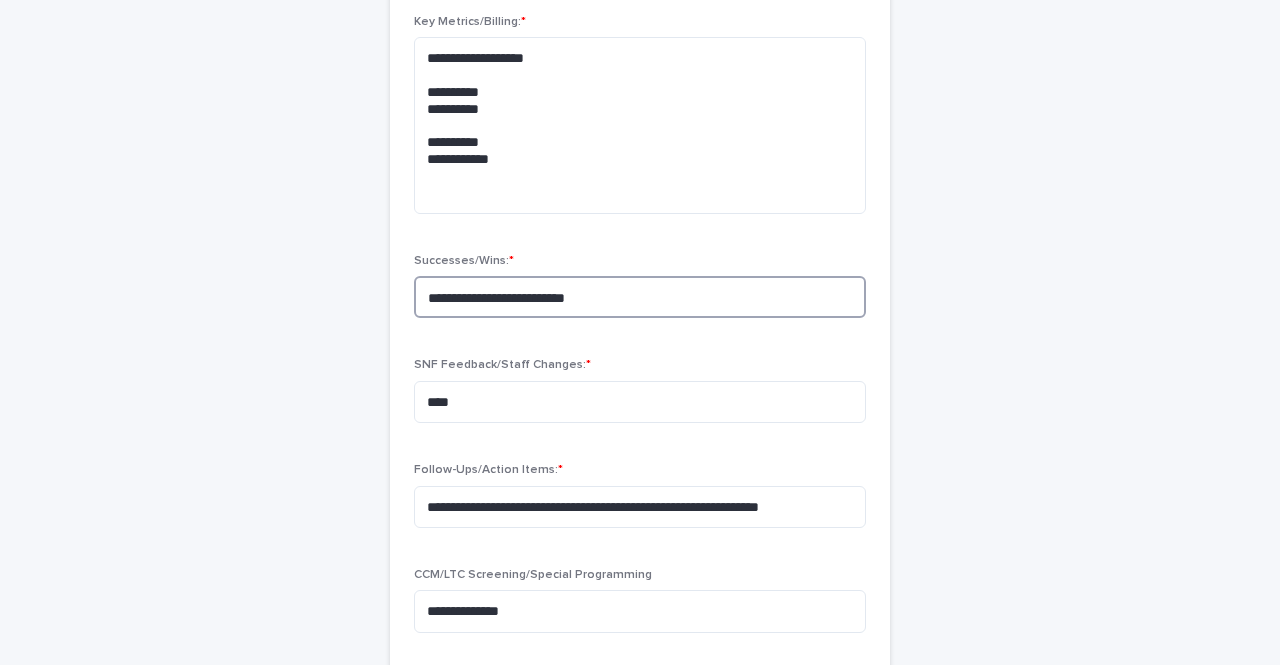 click on "**********" at bounding box center [640, 297] 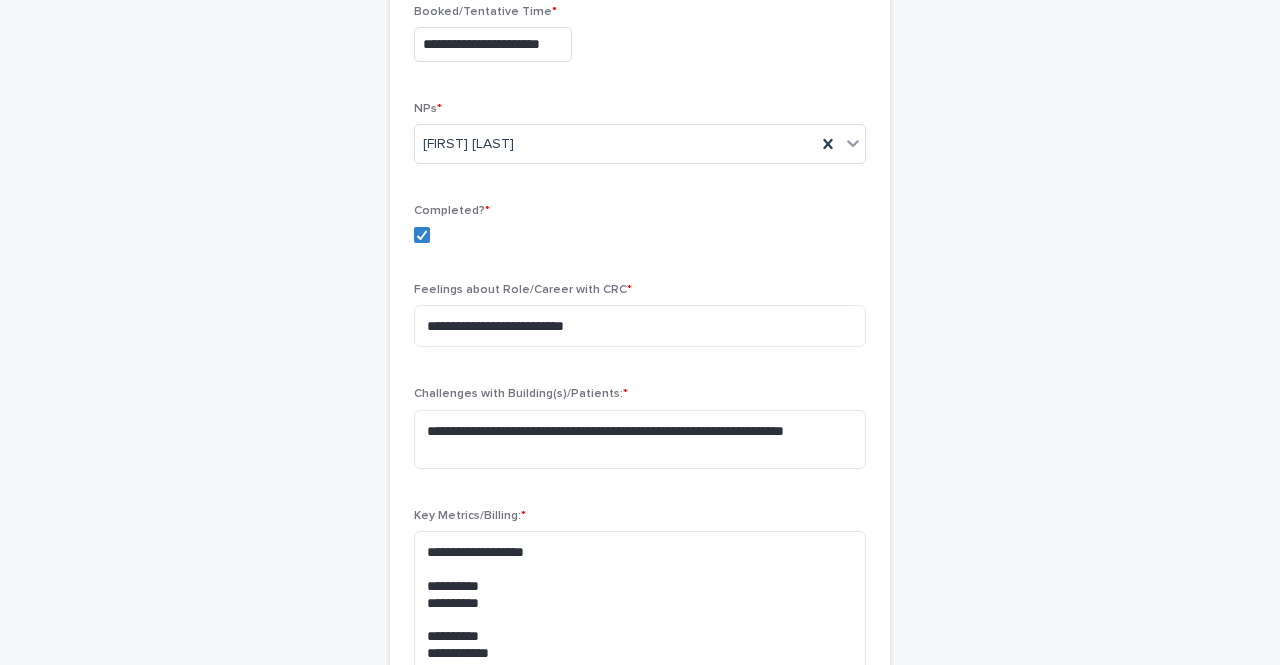 scroll, scrollTop: 0, scrollLeft: 0, axis: both 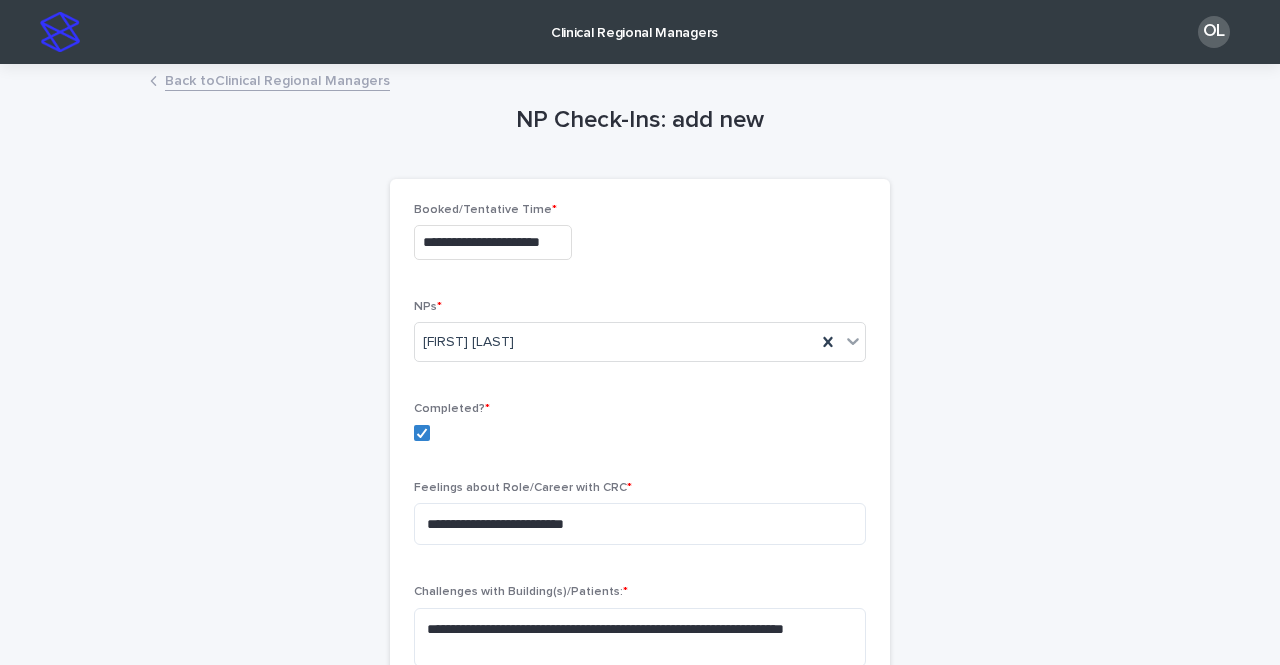 type on "**********" 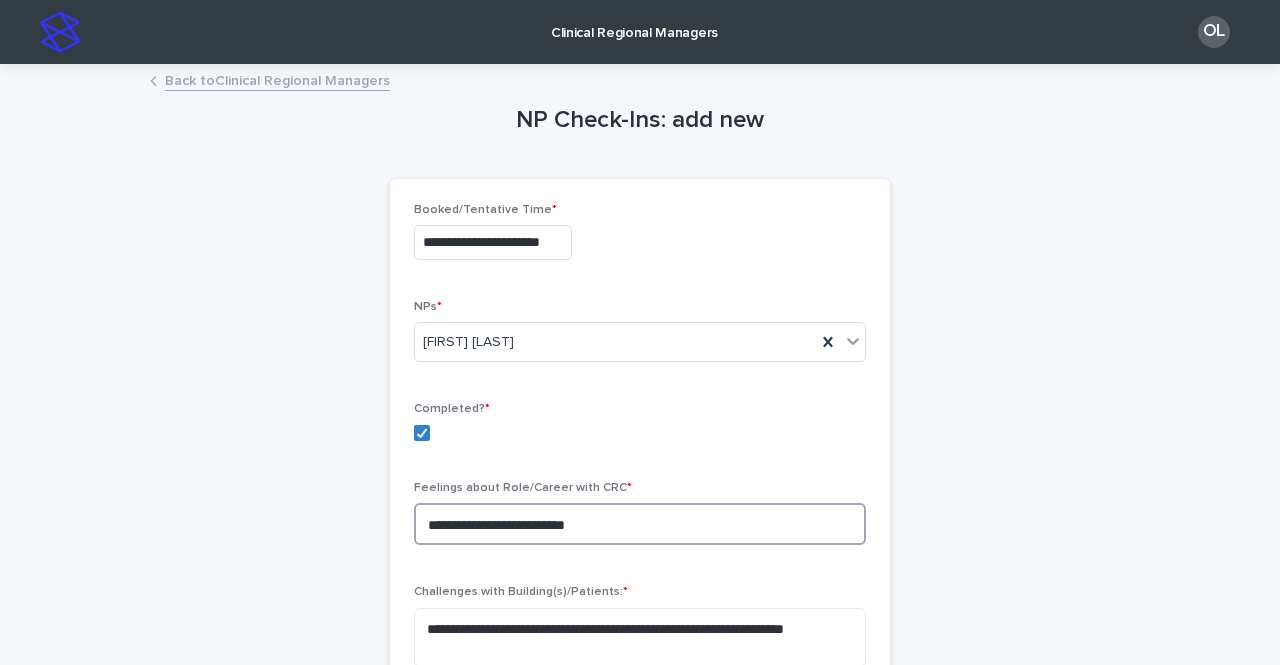 click on "**********" at bounding box center [640, 524] 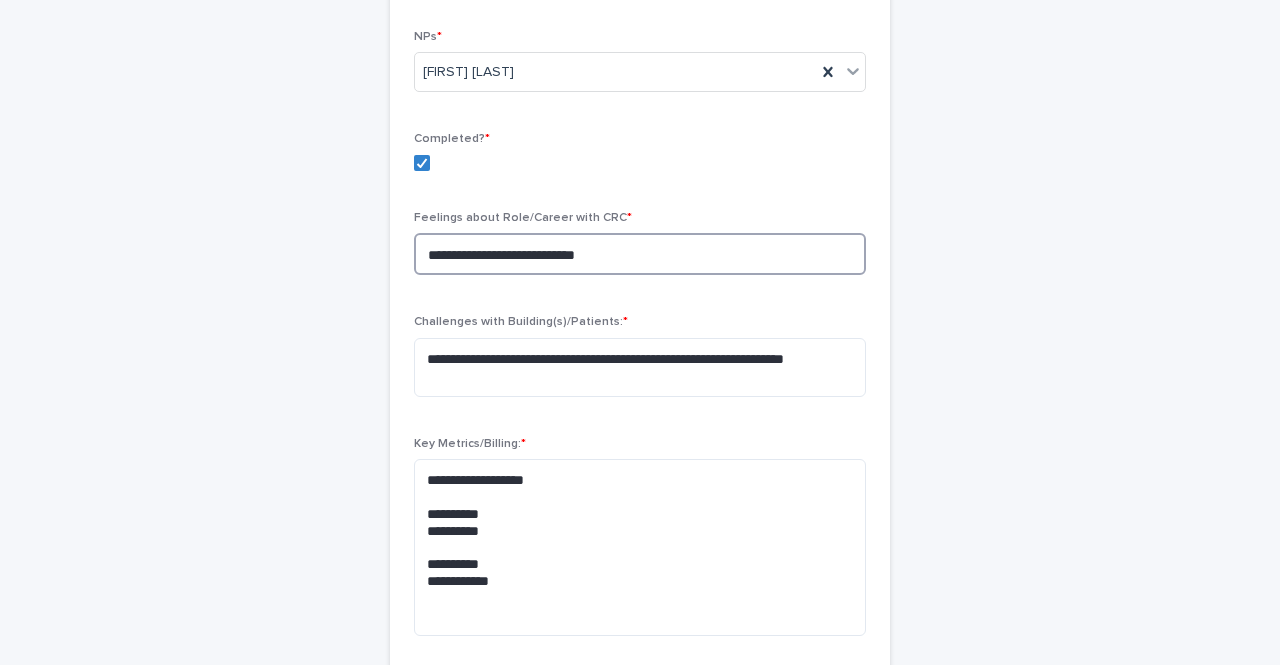 scroll, scrollTop: 374, scrollLeft: 0, axis: vertical 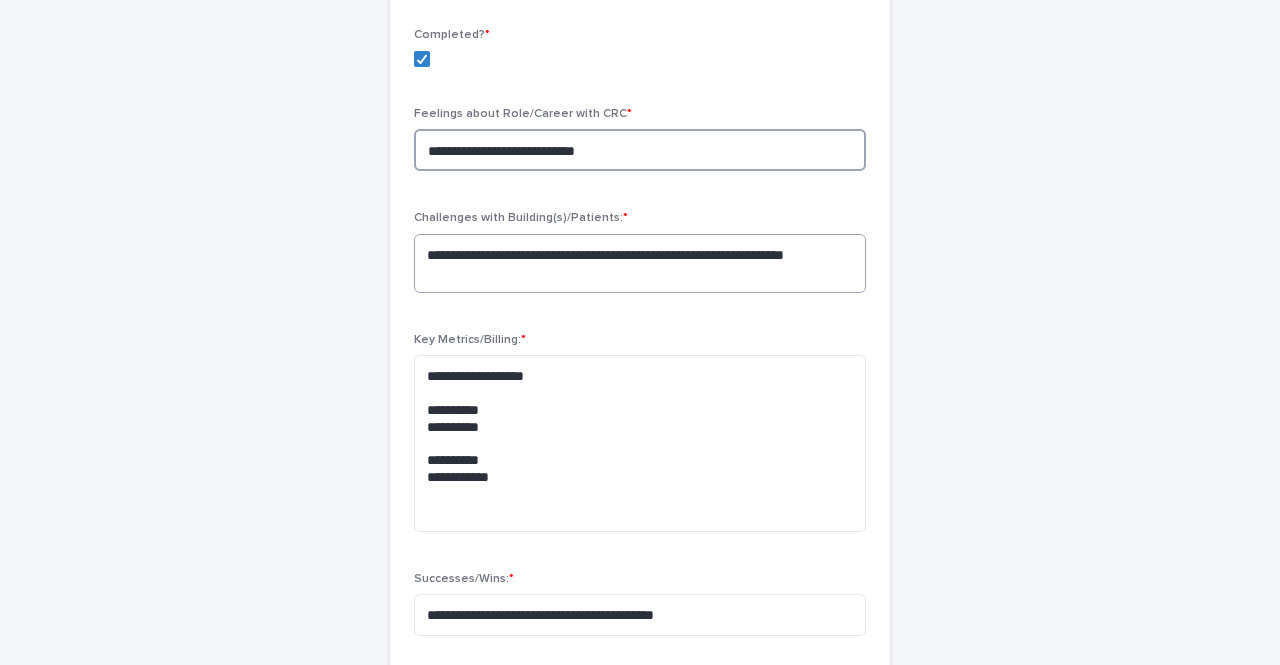 type on "**********" 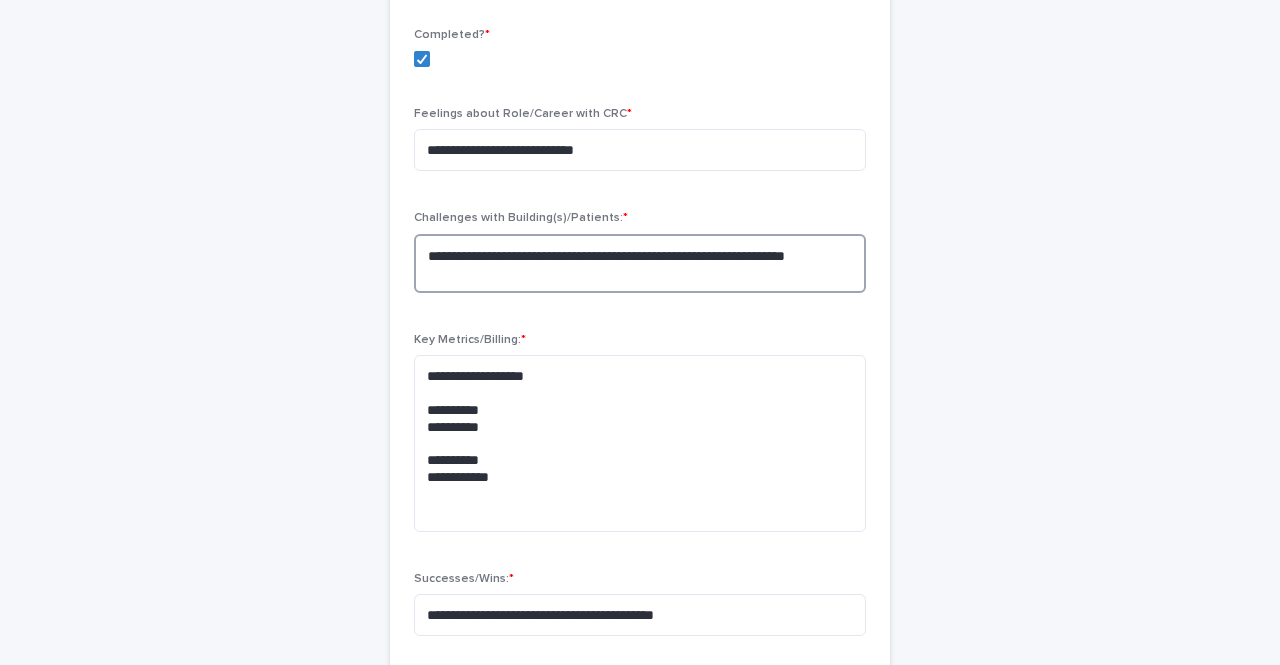 click on "**********" at bounding box center [640, 263] 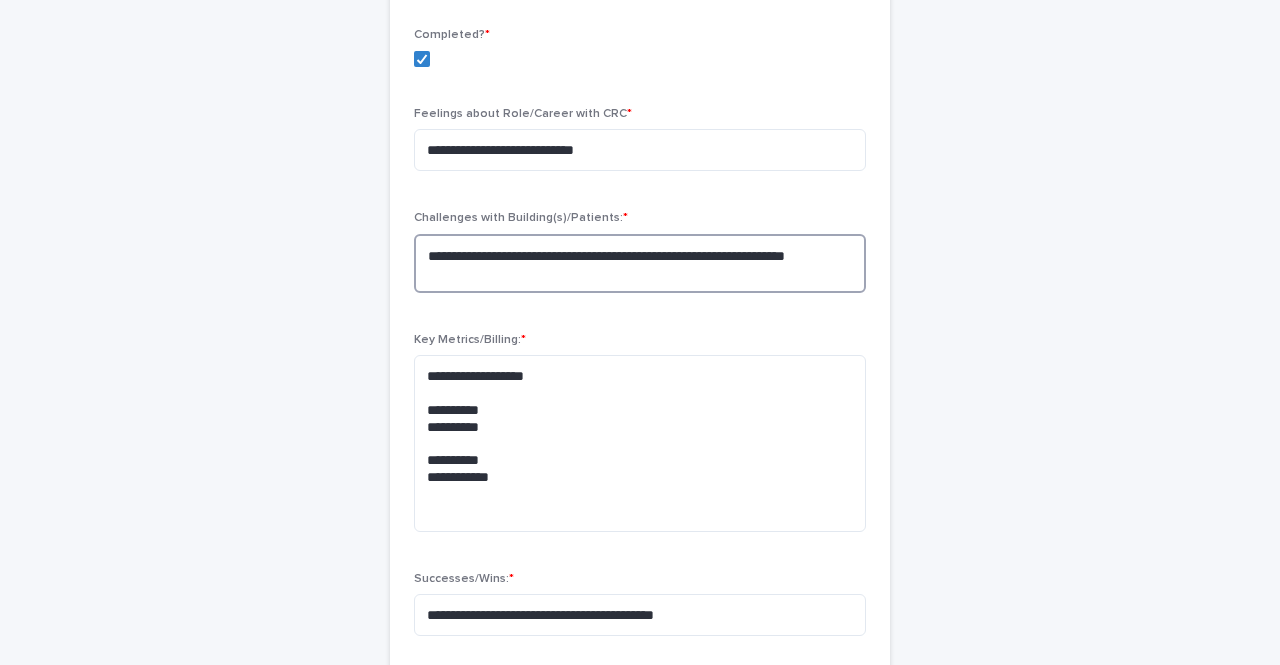 click on "**********" at bounding box center [640, 263] 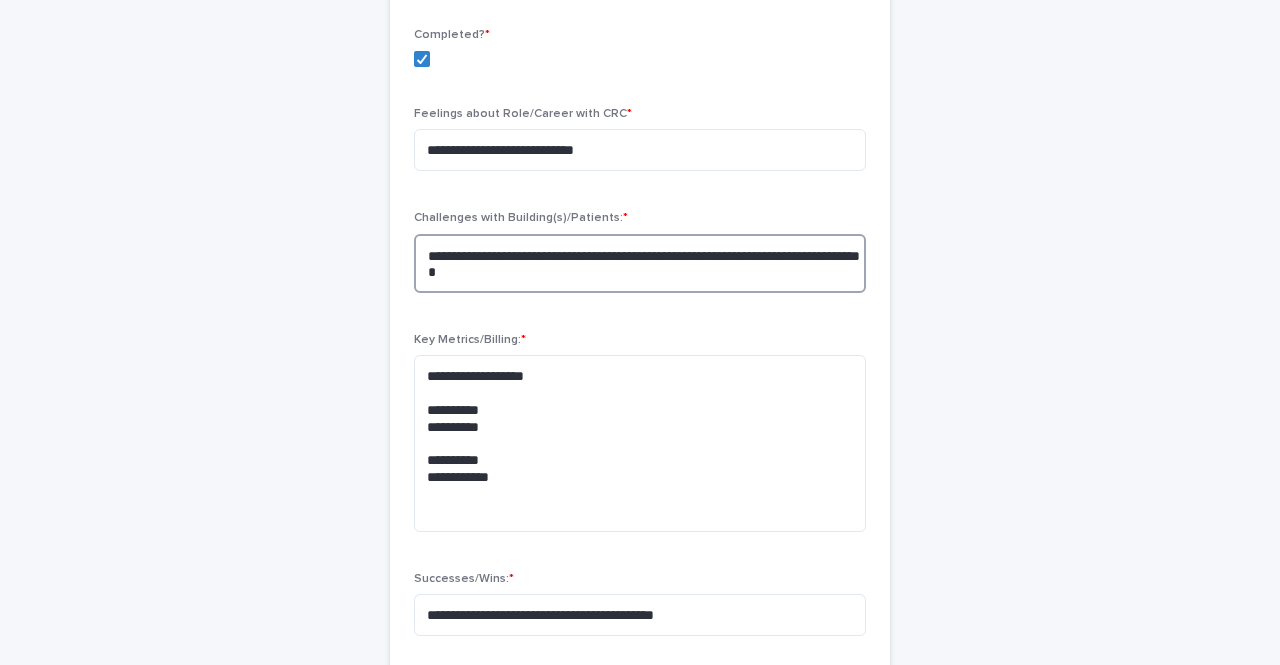 drag, startPoint x: 594, startPoint y: 260, endPoint x: 501, endPoint y: 258, distance: 93.0215 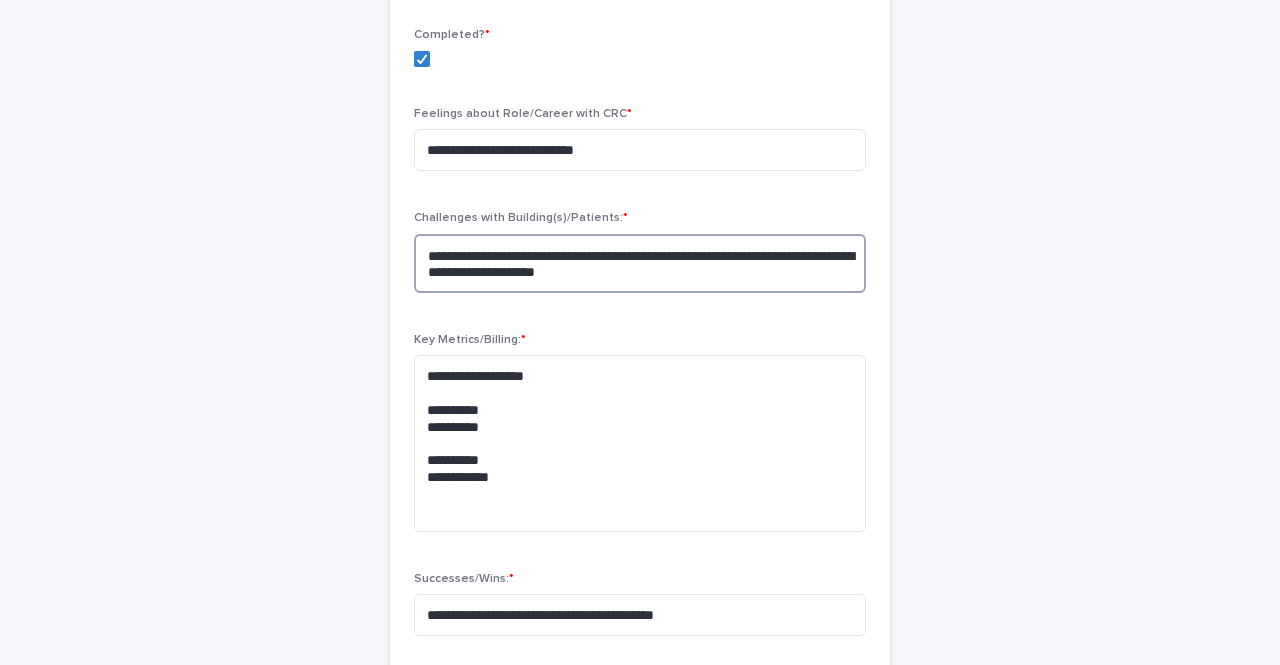 drag, startPoint x: 714, startPoint y: 253, endPoint x: 616, endPoint y: 258, distance: 98.12747 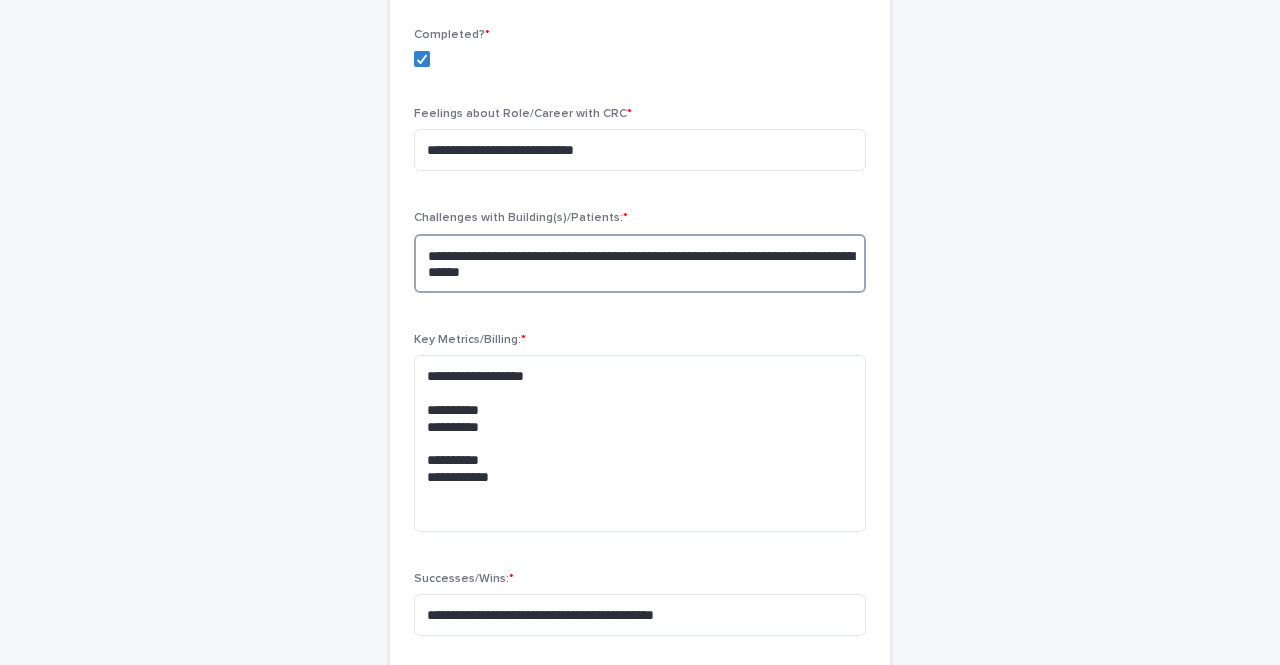 click on "**********" at bounding box center (640, 263) 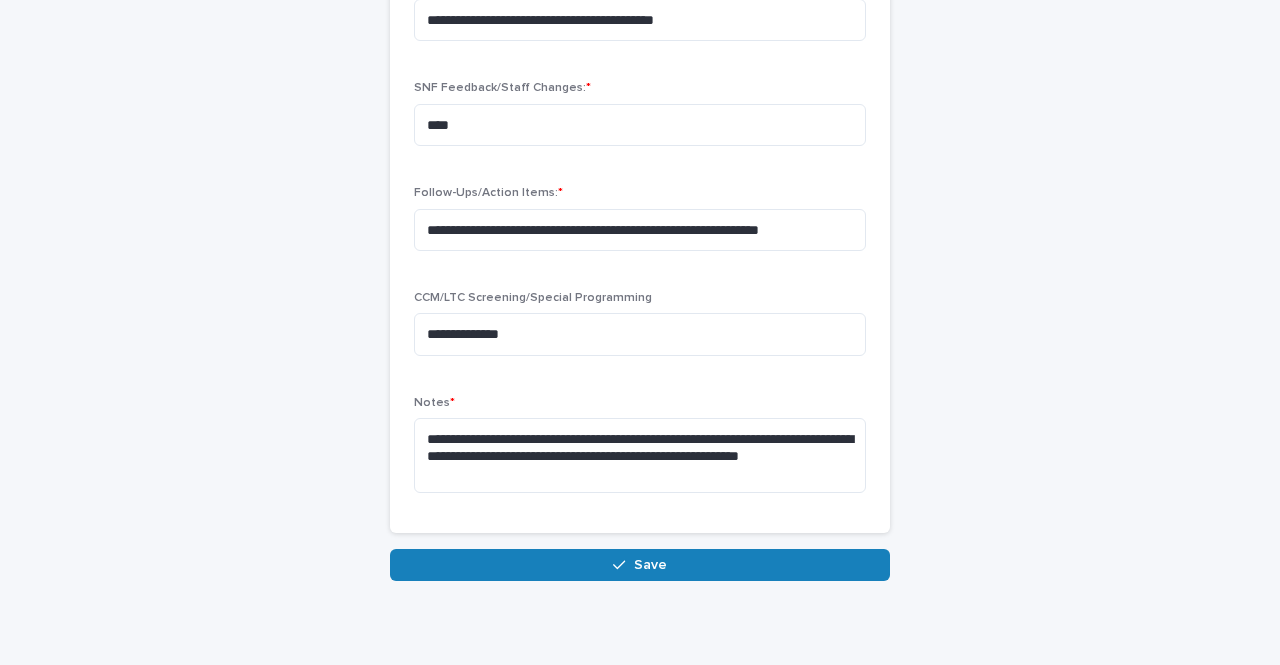 scroll, scrollTop: 1040, scrollLeft: 0, axis: vertical 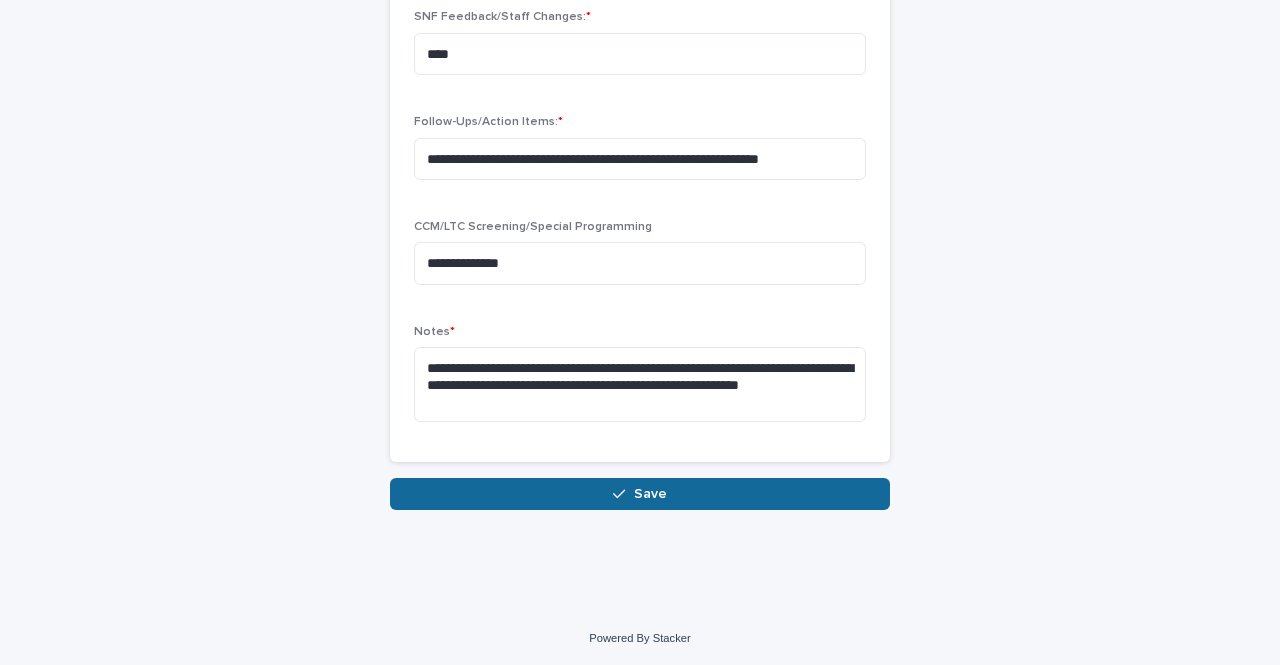 type on "**********" 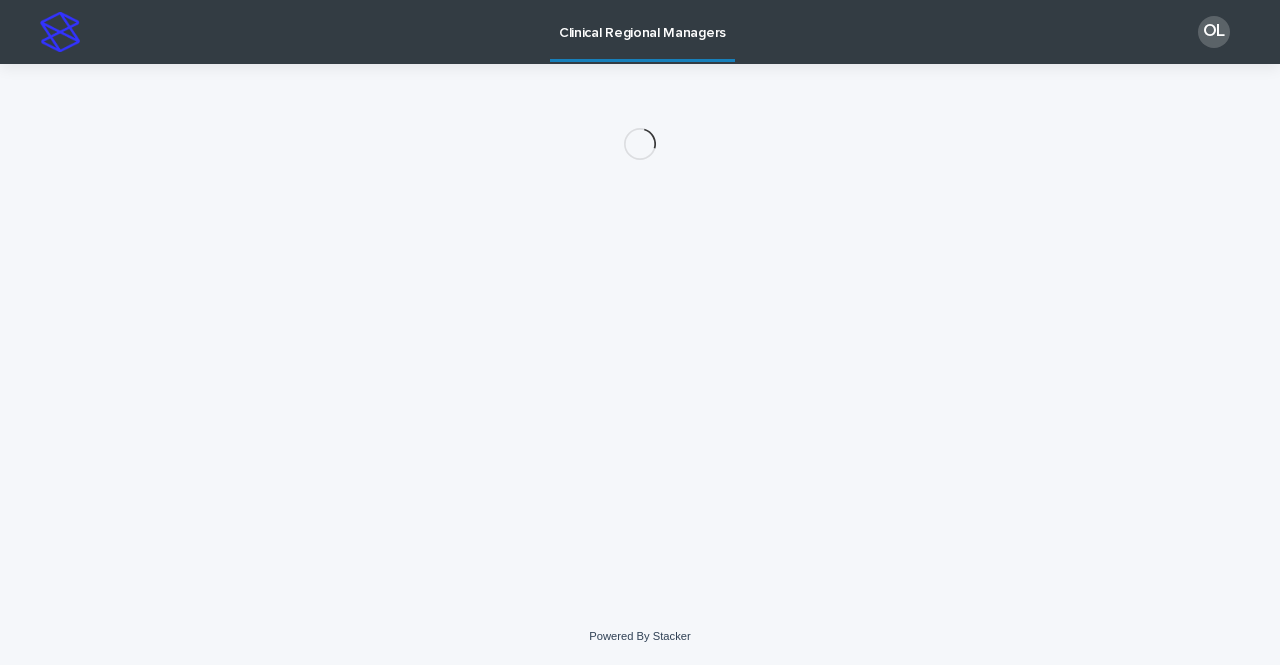 scroll, scrollTop: 0, scrollLeft: 0, axis: both 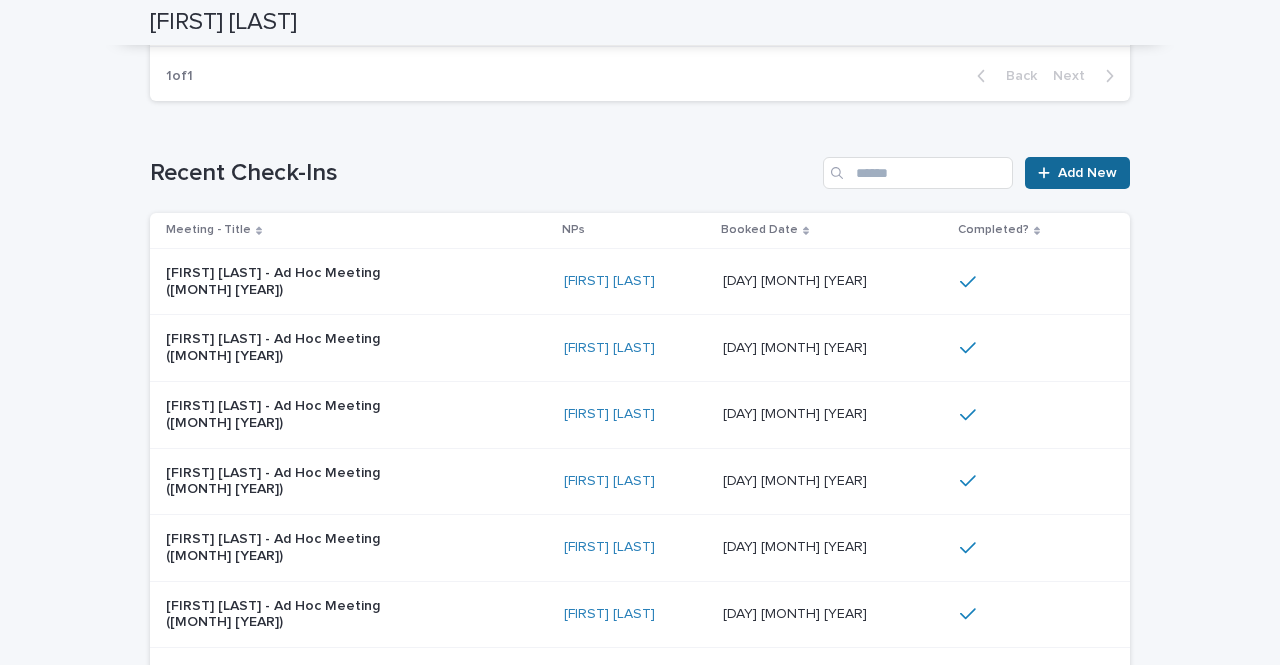 click on "Add New" at bounding box center [1087, 173] 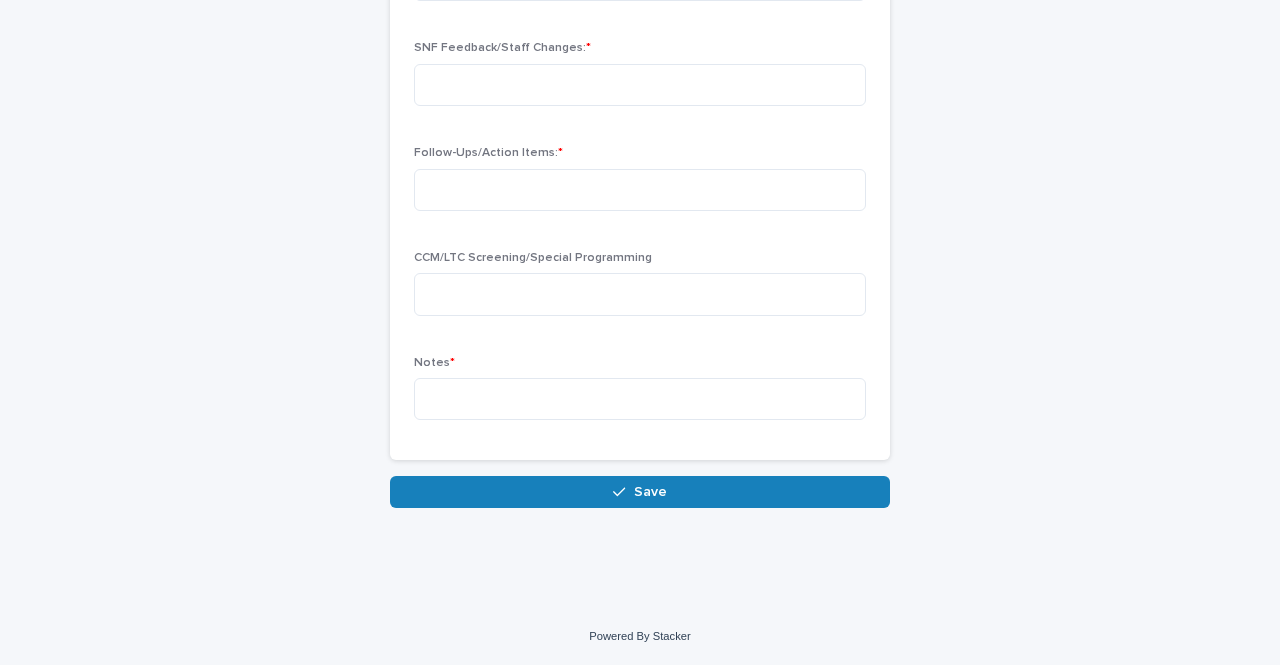 scroll, scrollTop: 854, scrollLeft: 0, axis: vertical 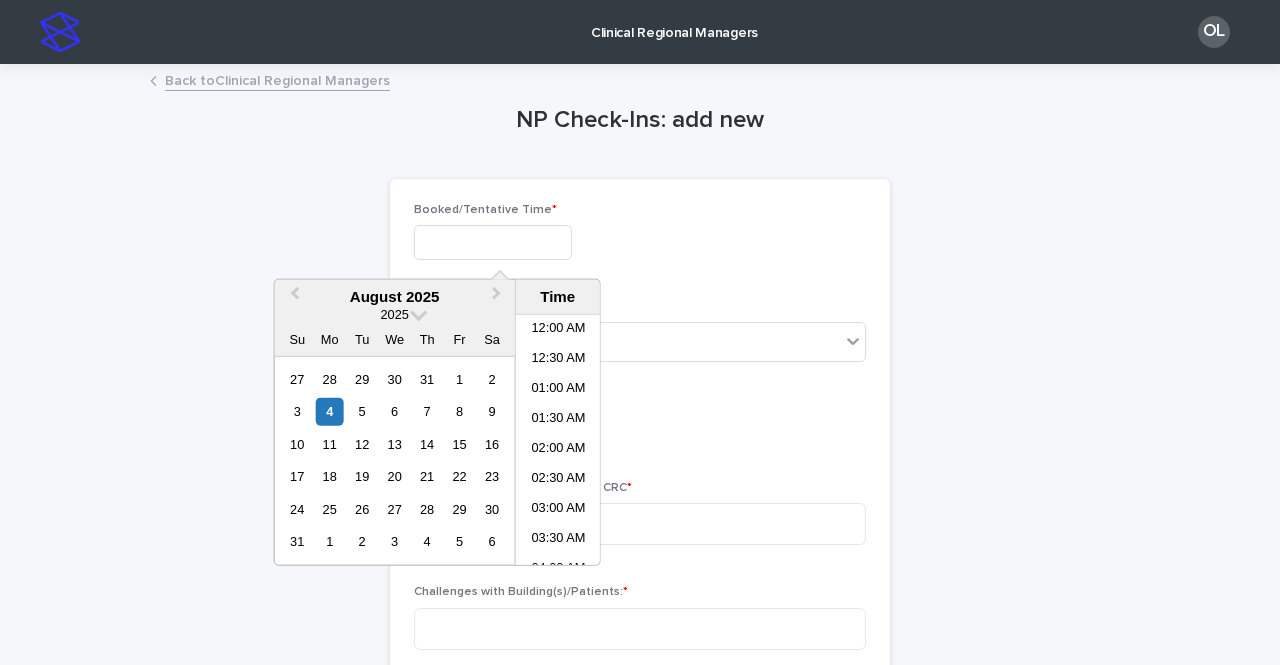 click at bounding box center (493, 242) 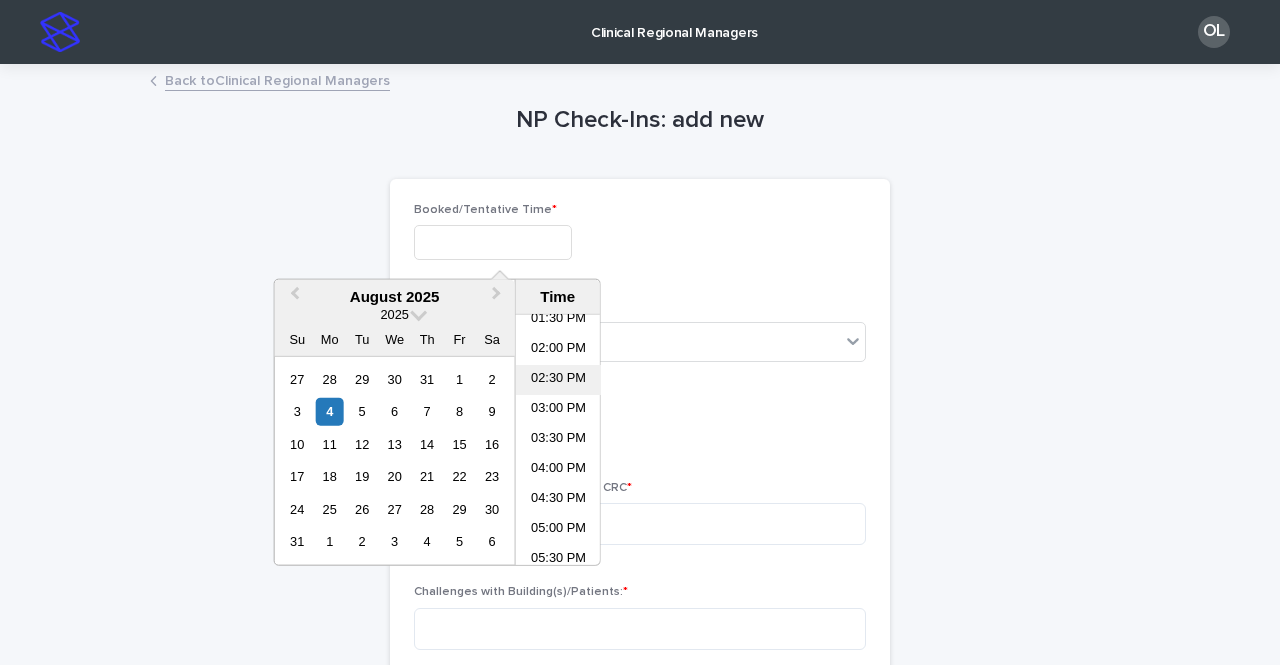 click on "02:30 PM" at bounding box center (558, 380) 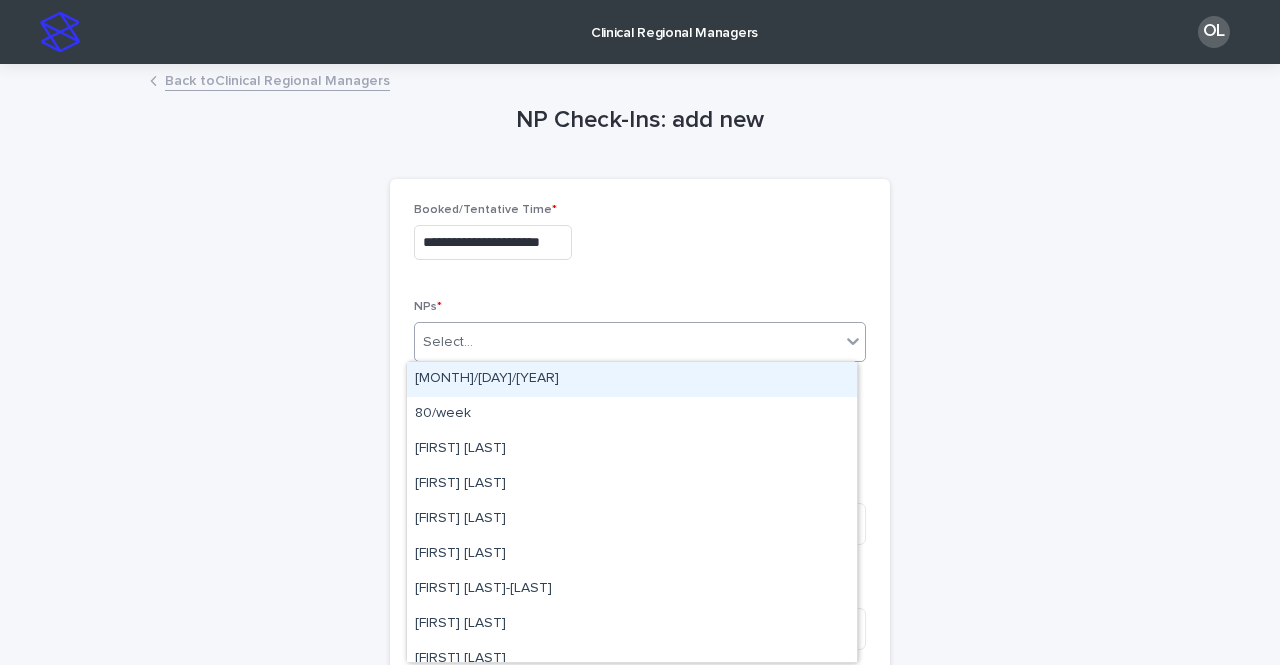 click on "Select..." at bounding box center (627, 342) 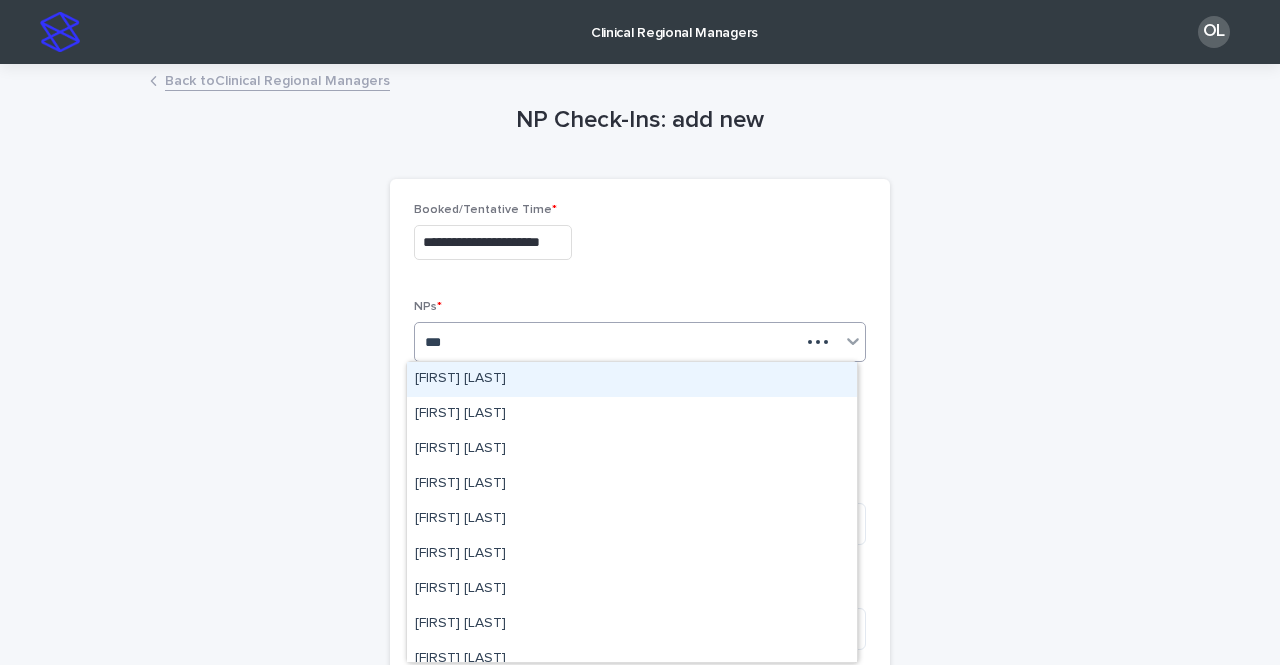 type on "****" 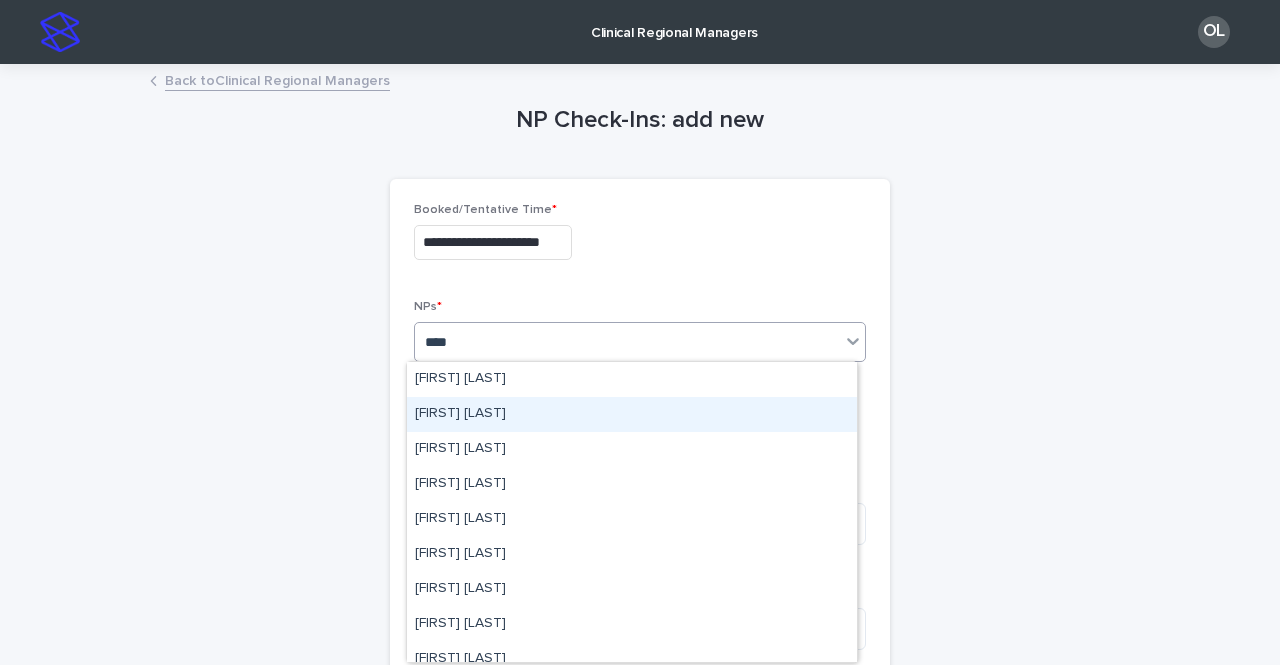click on "[FIRST] [LAST]" at bounding box center (632, 414) 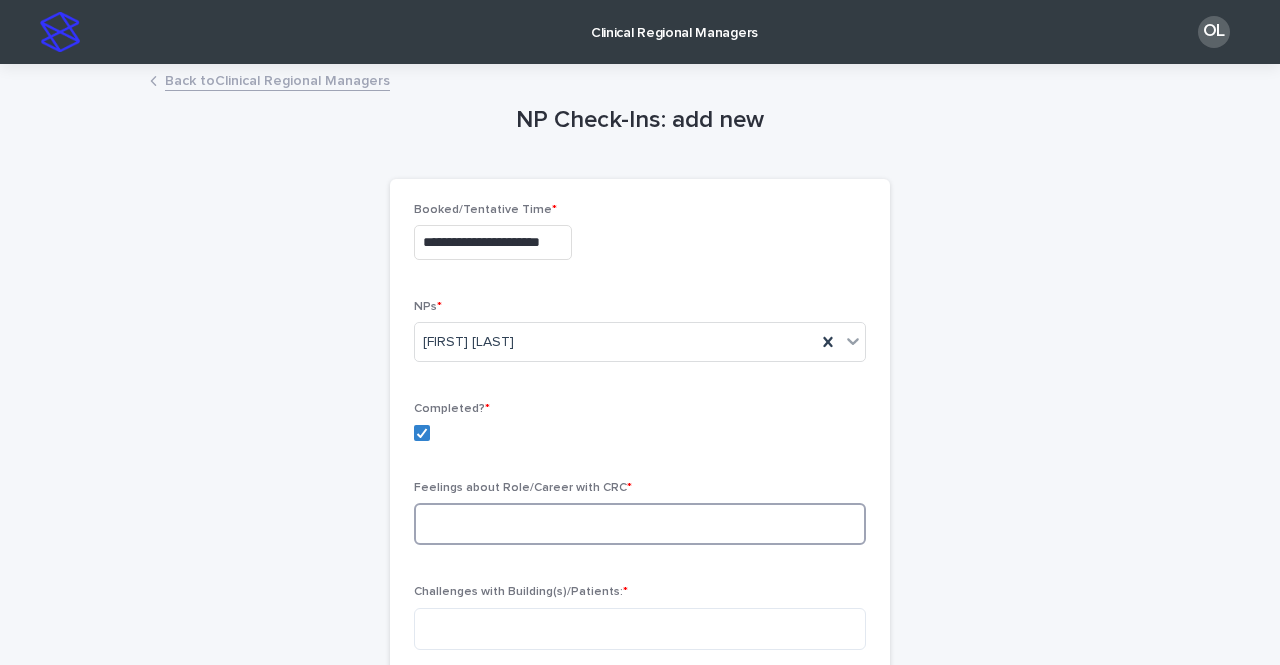click at bounding box center [640, 524] 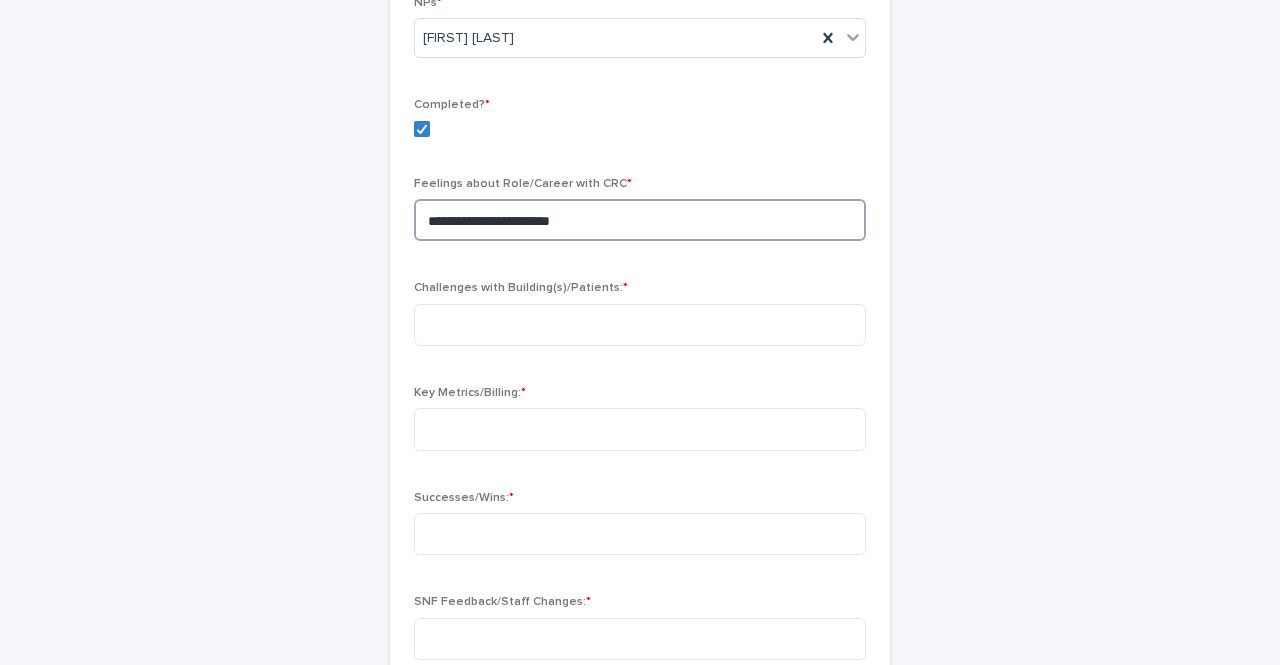 scroll, scrollTop: 318, scrollLeft: 0, axis: vertical 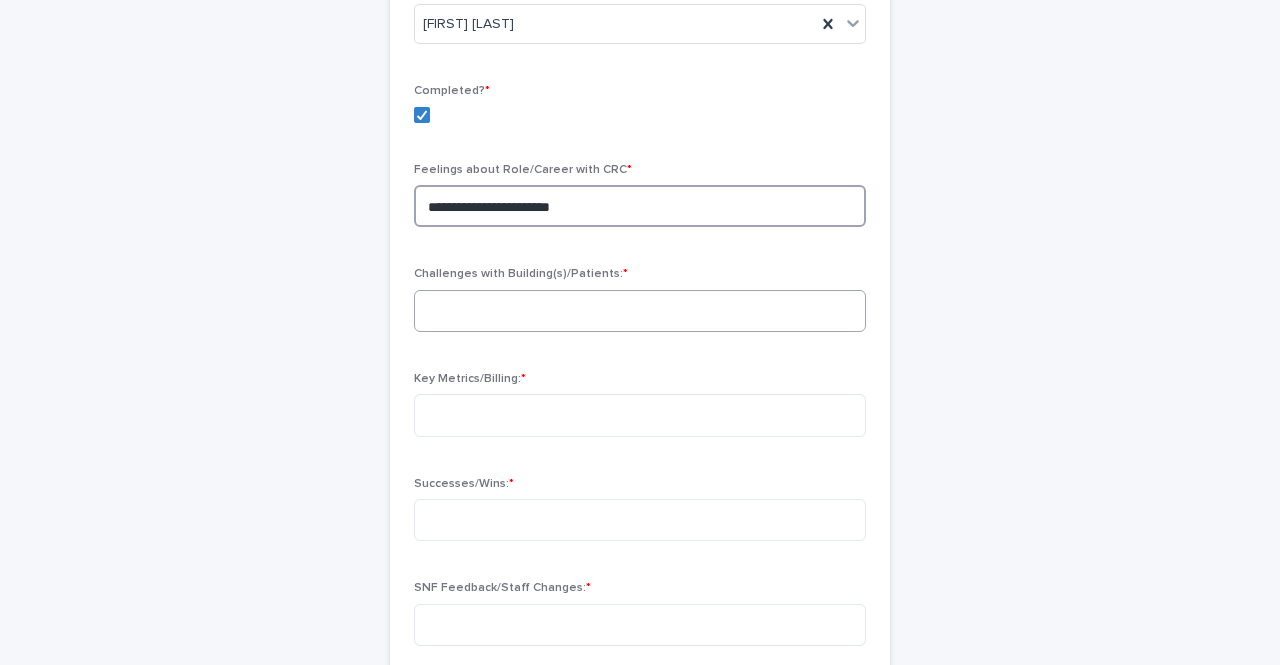 type on "**********" 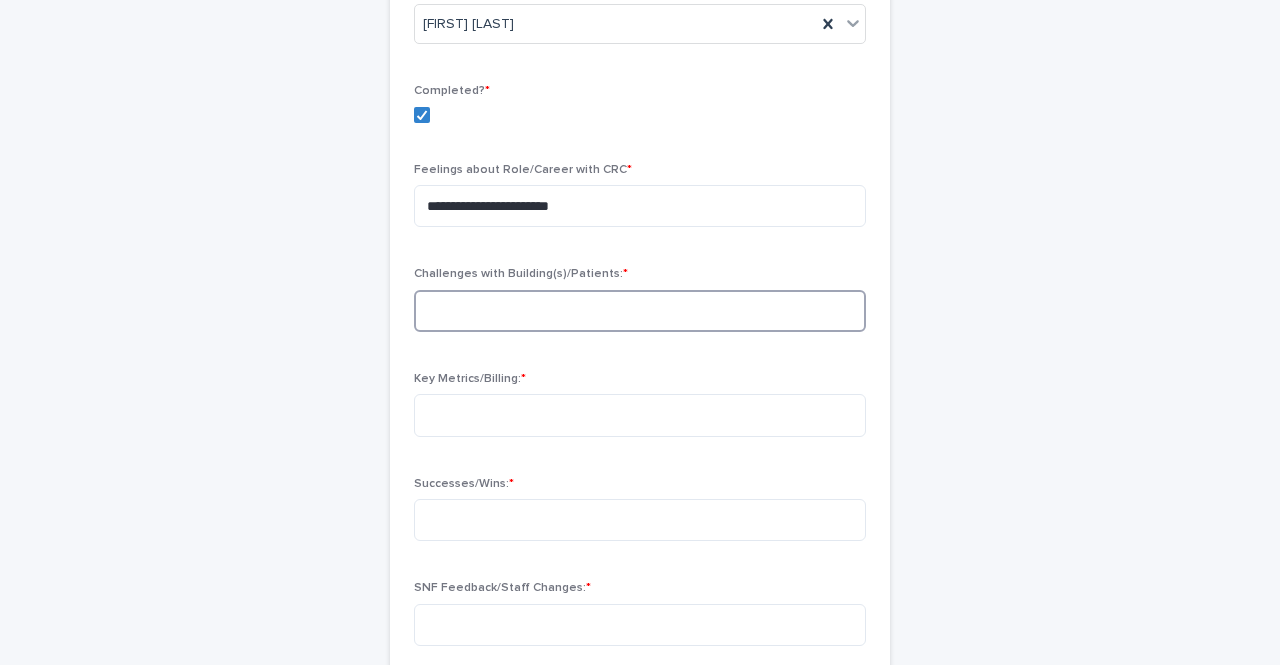 click at bounding box center (640, 311) 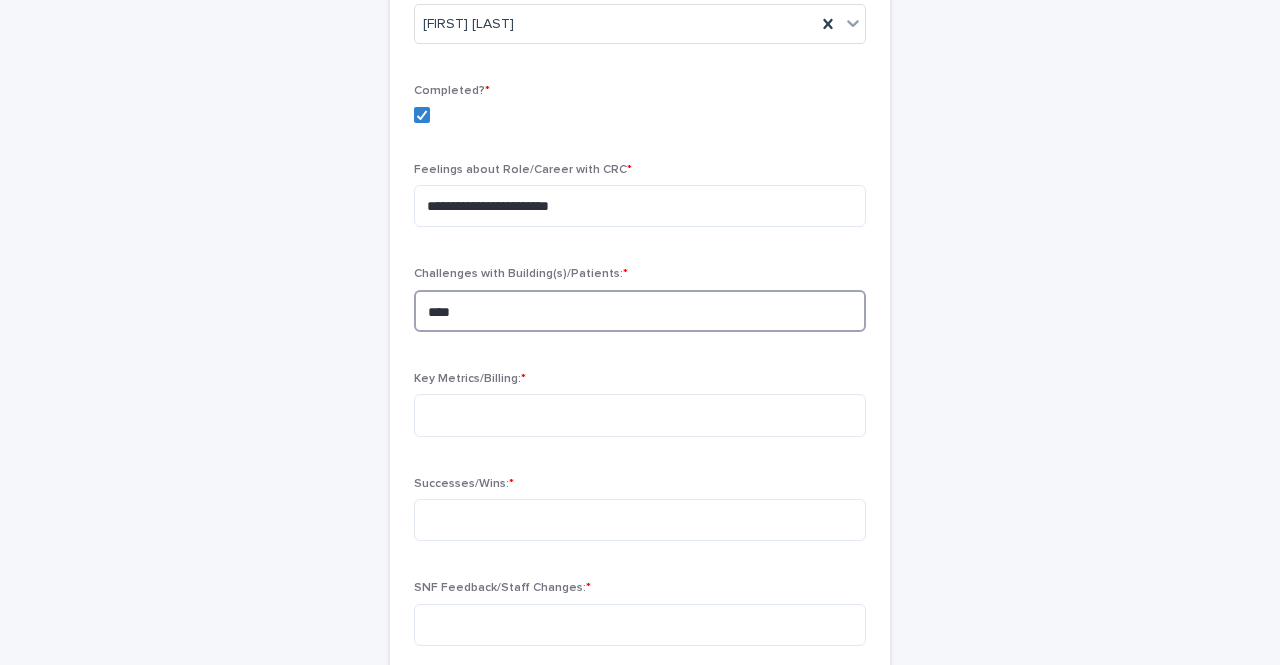 scroll, scrollTop: 496, scrollLeft: 0, axis: vertical 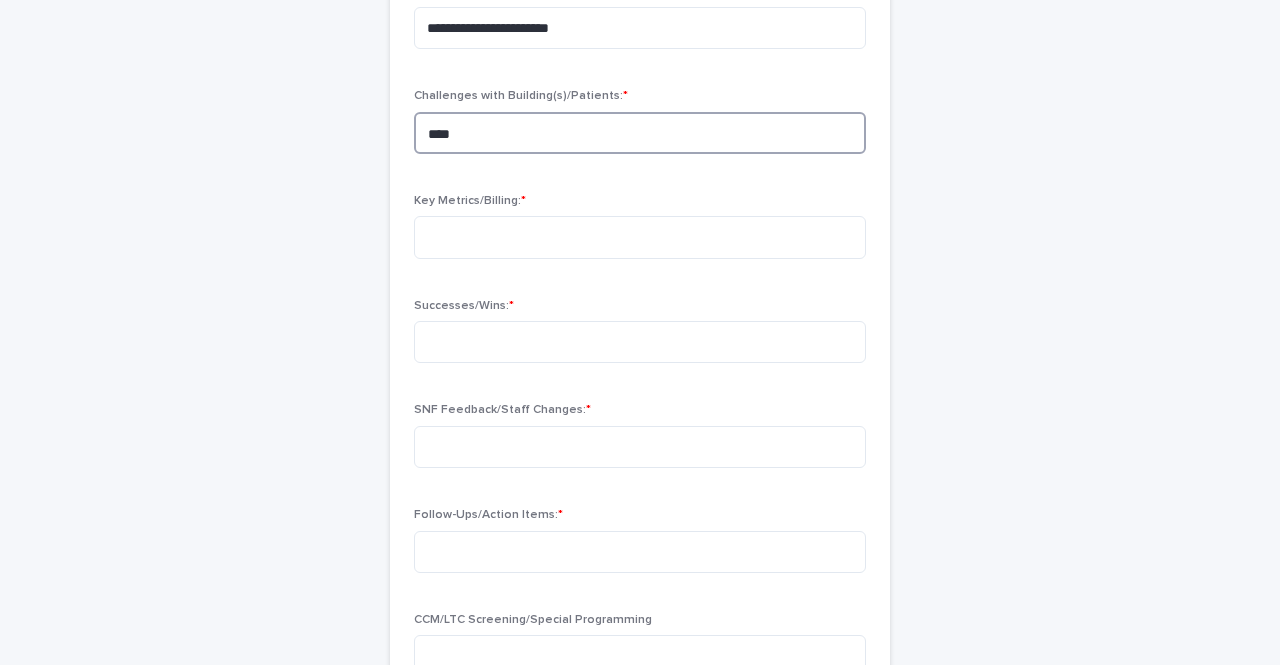 type on "****" 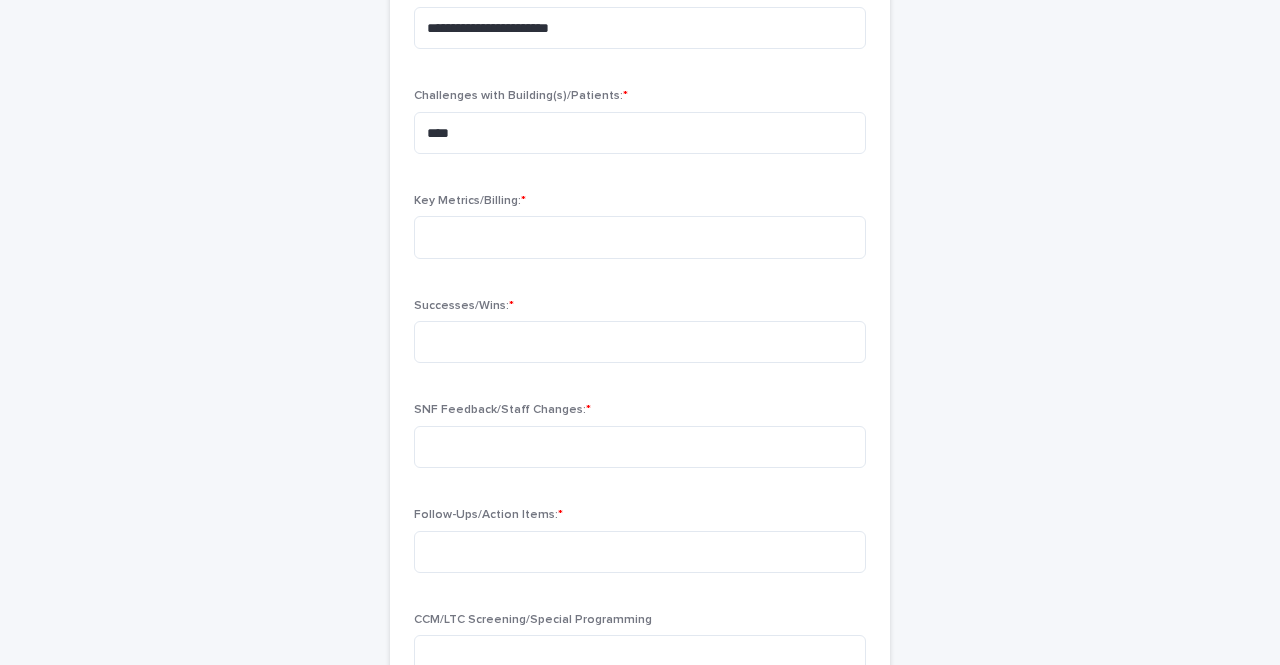 click on "SNF Feedback/Staff Changes: *" at bounding box center [640, 443] 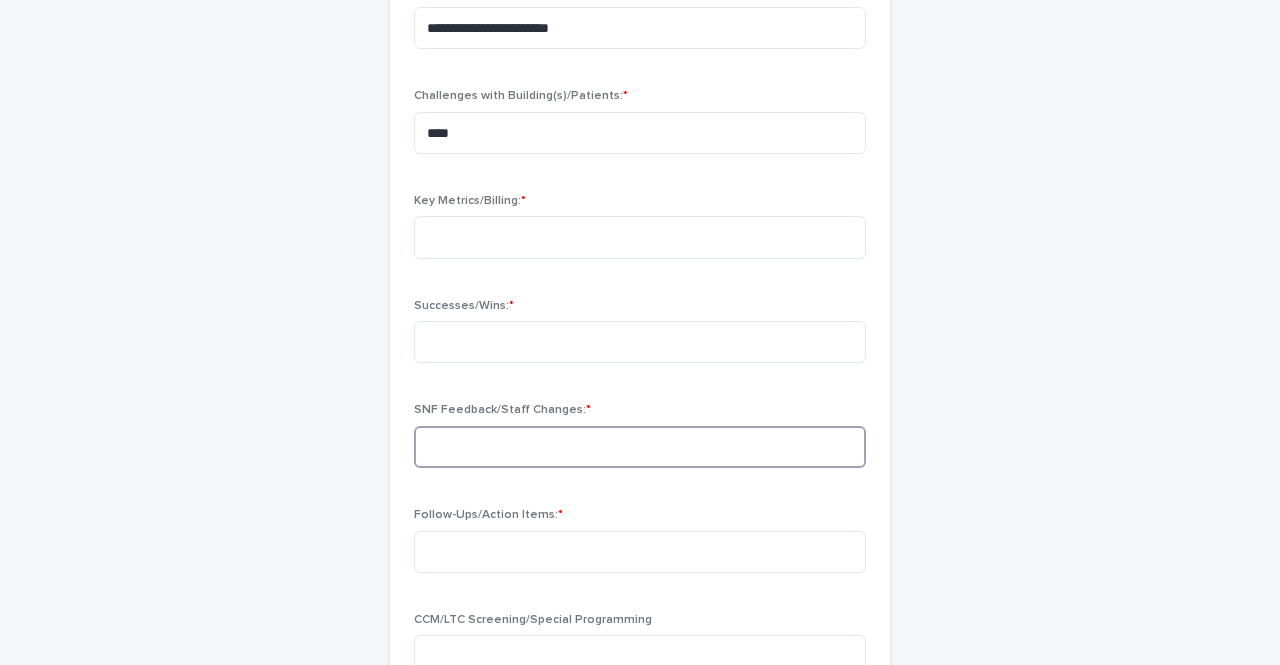 click at bounding box center (640, 447) 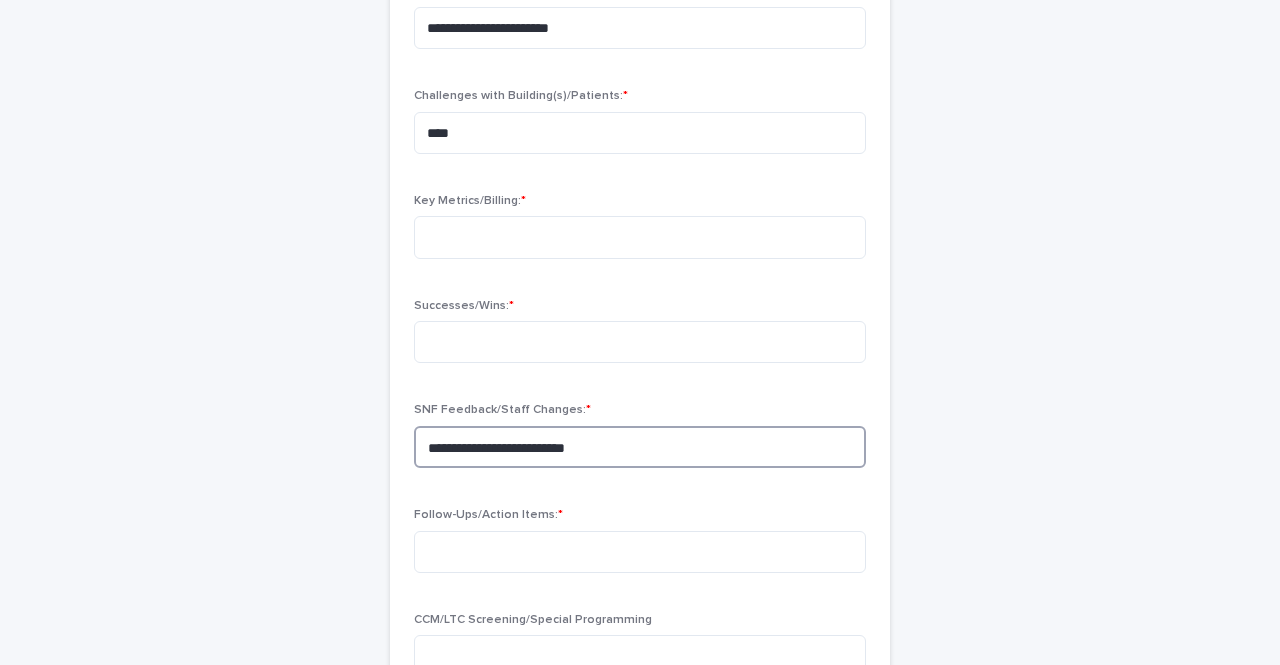 type on "**********" 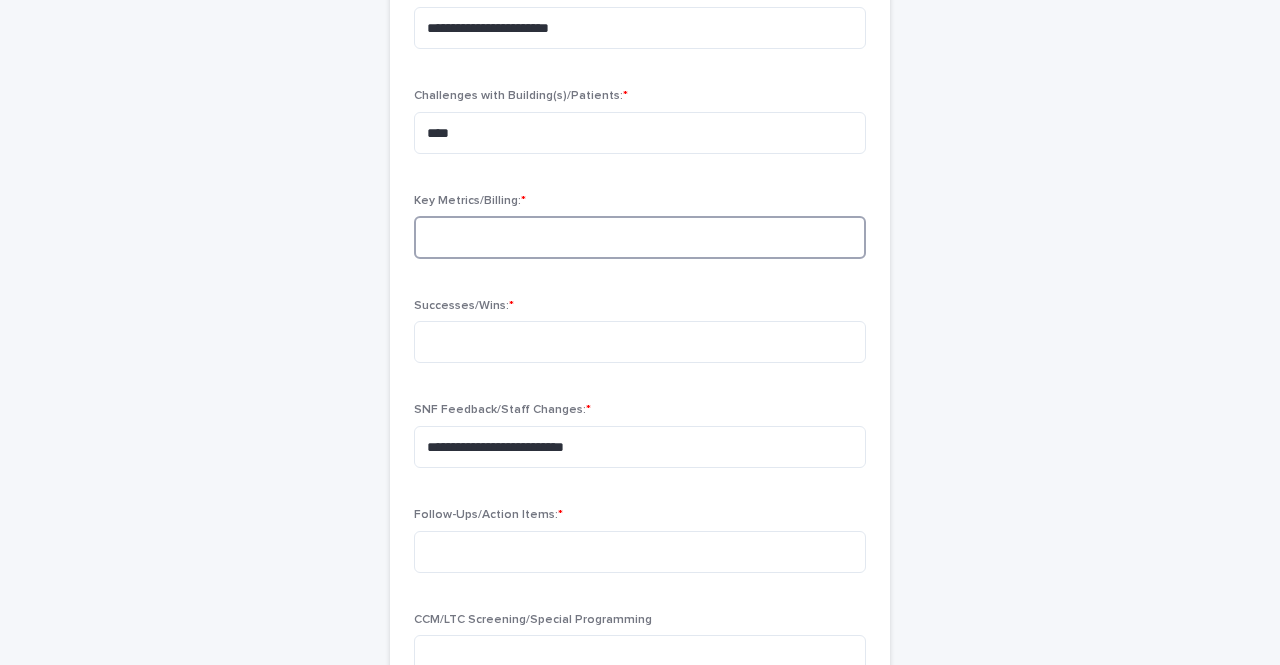 click at bounding box center [640, 237] 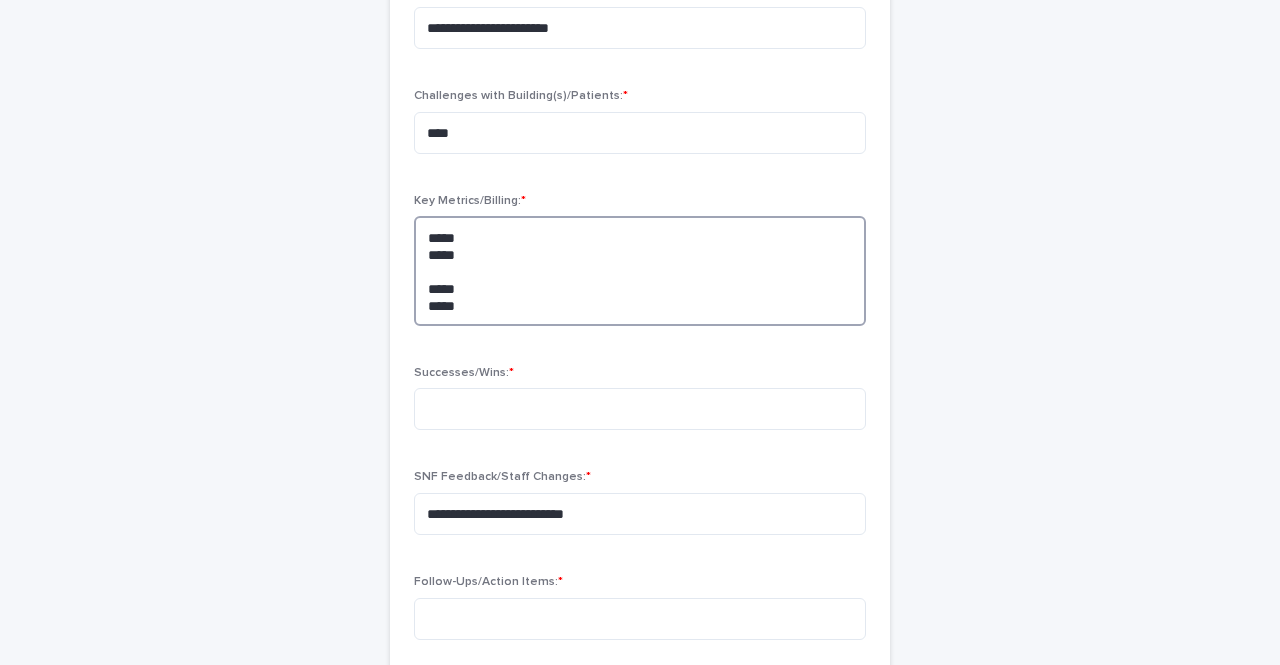 click on "*****
*****
*****
*****" at bounding box center [640, 270] 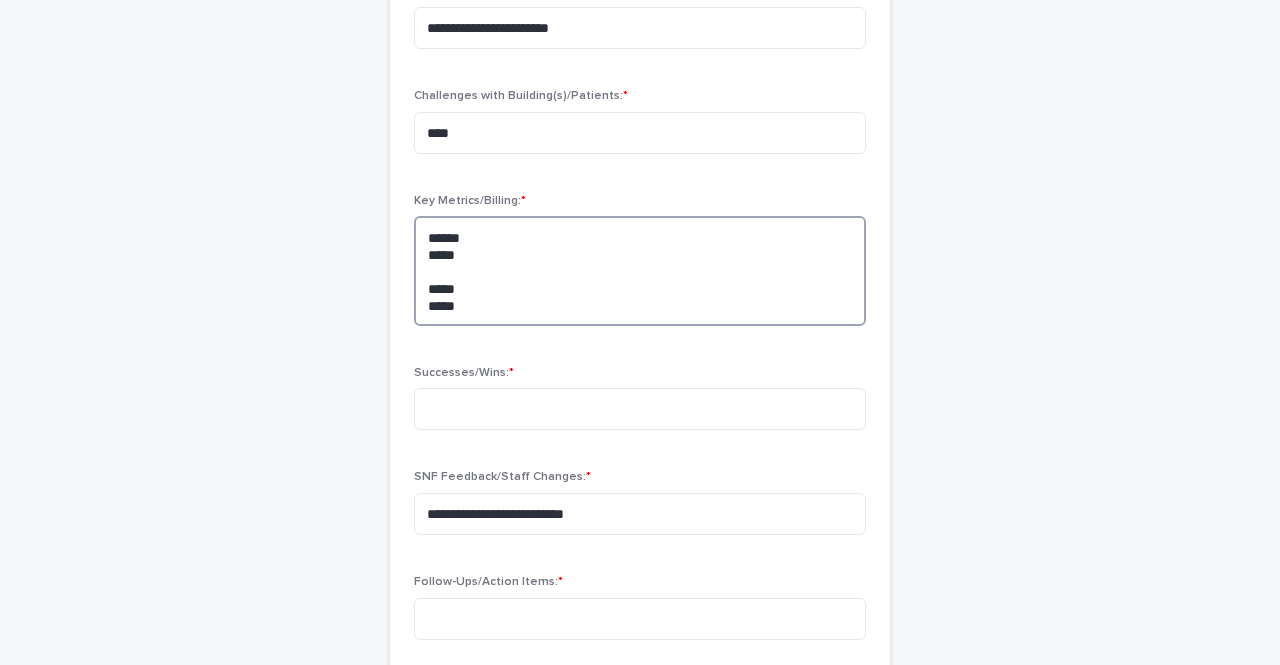 click on "******
*****
*****
*****" at bounding box center [640, 270] 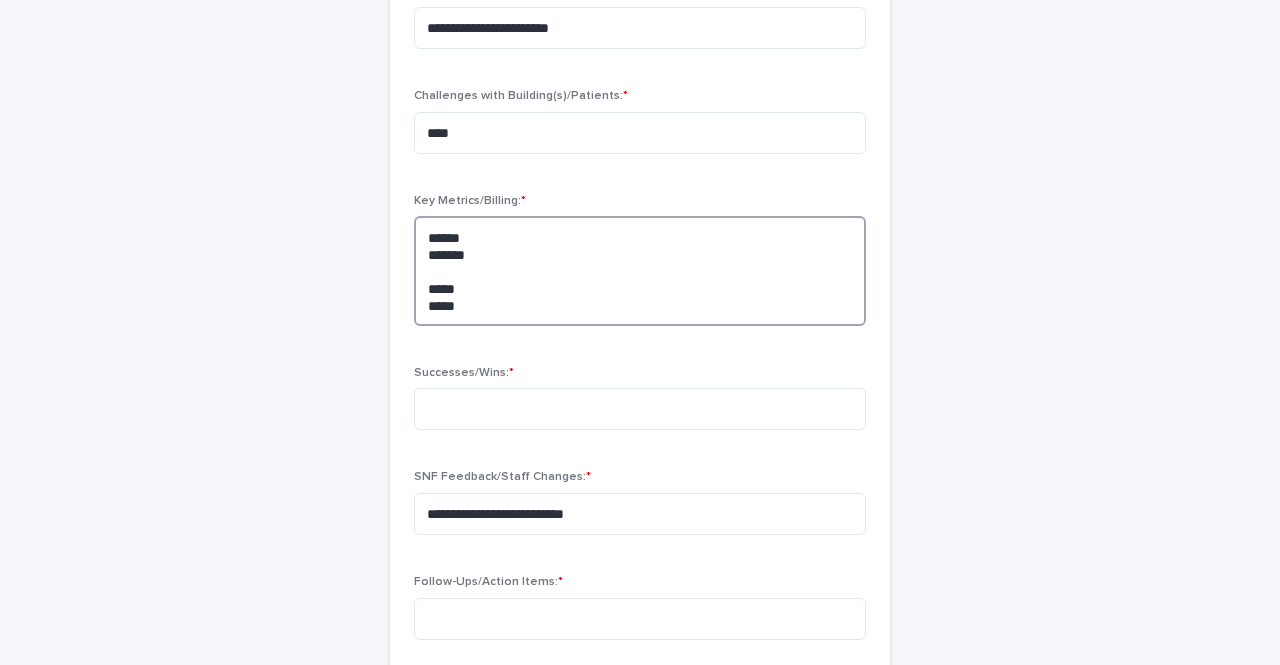 click on "******
*******
*****
*****" at bounding box center [640, 270] 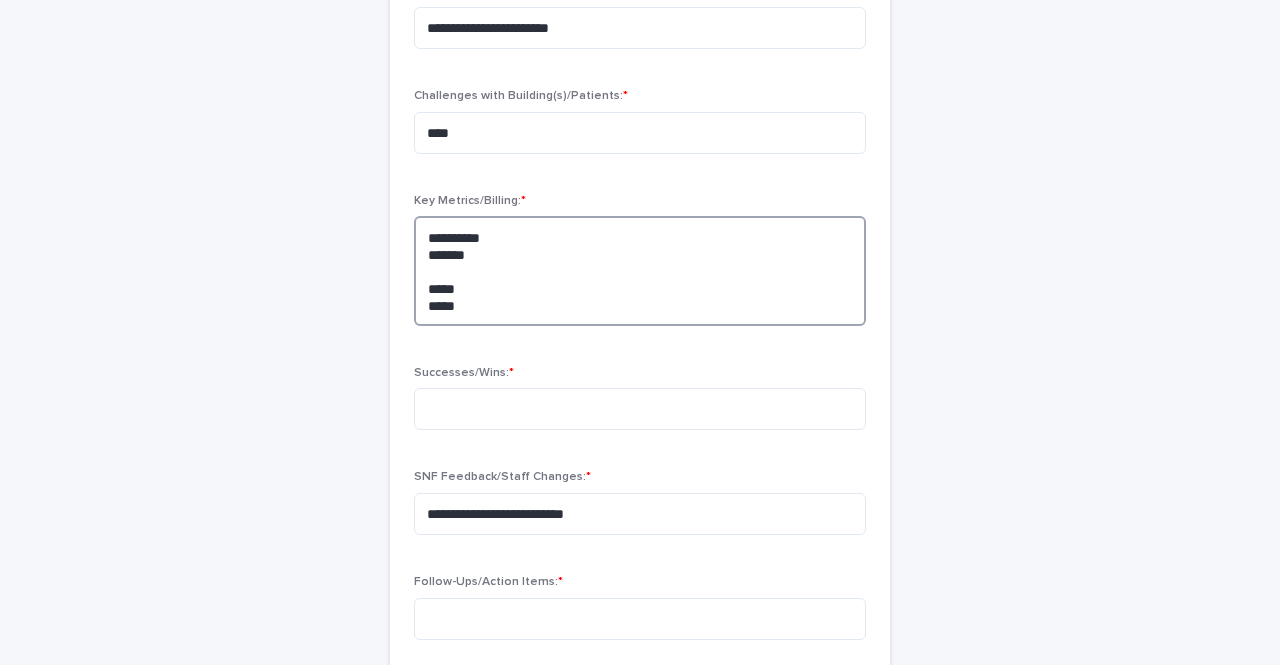 click on "**********" at bounding box center (640, 270) 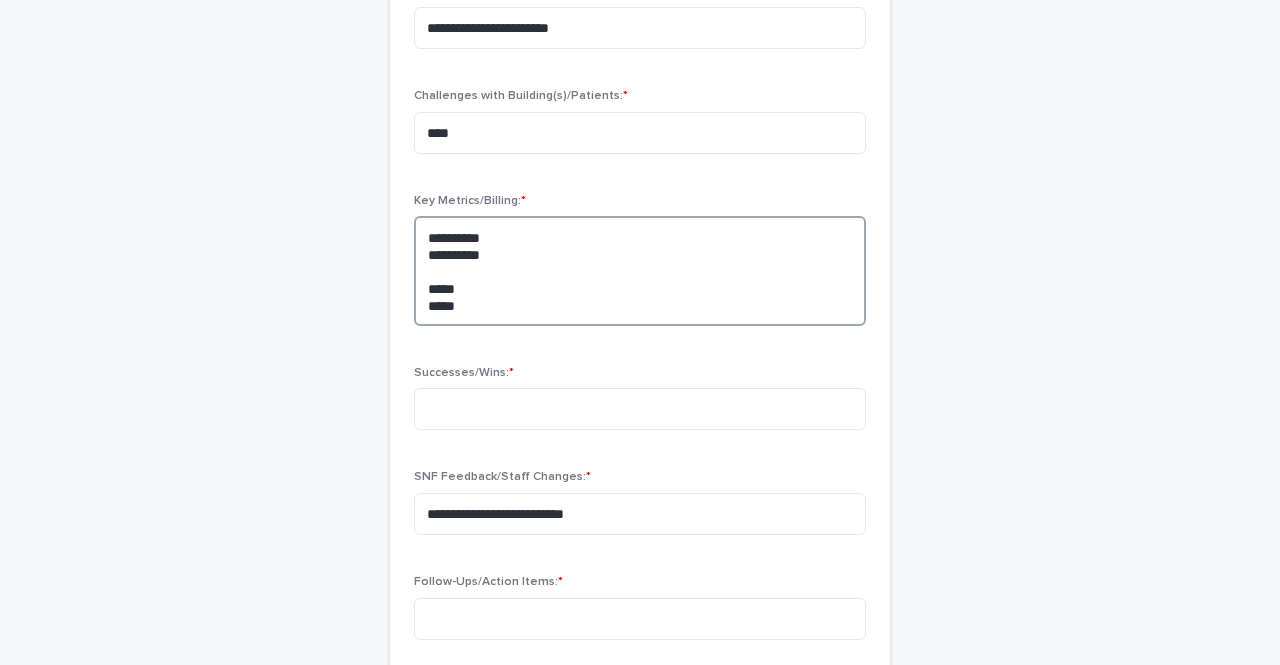 click on "**********" at bounding box center (640, 270) 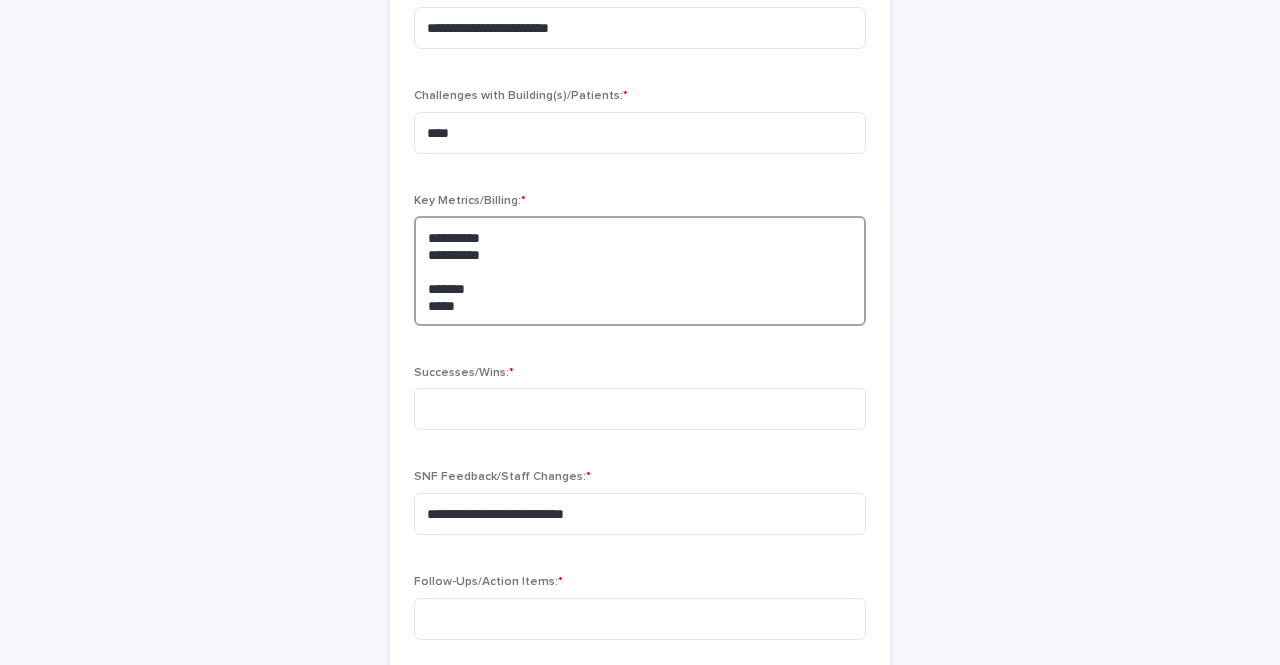 click on "**********" at bounding box center [640, 270] 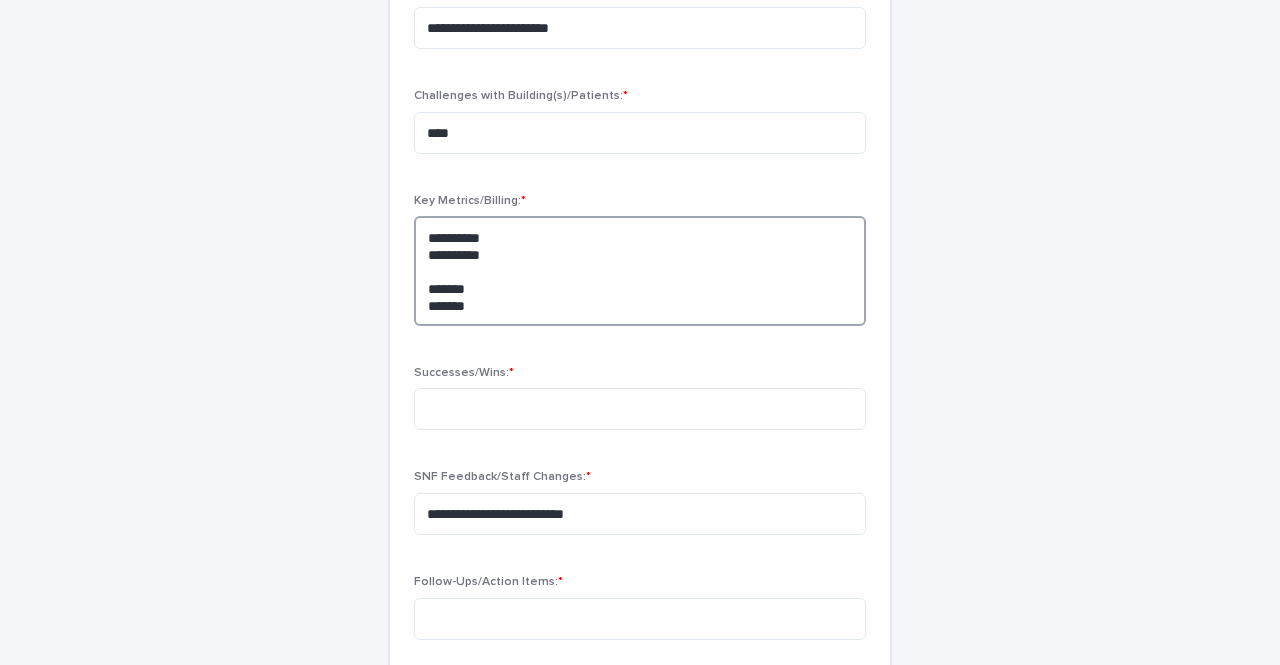 click on "**********" at bounding box center [640, 270] 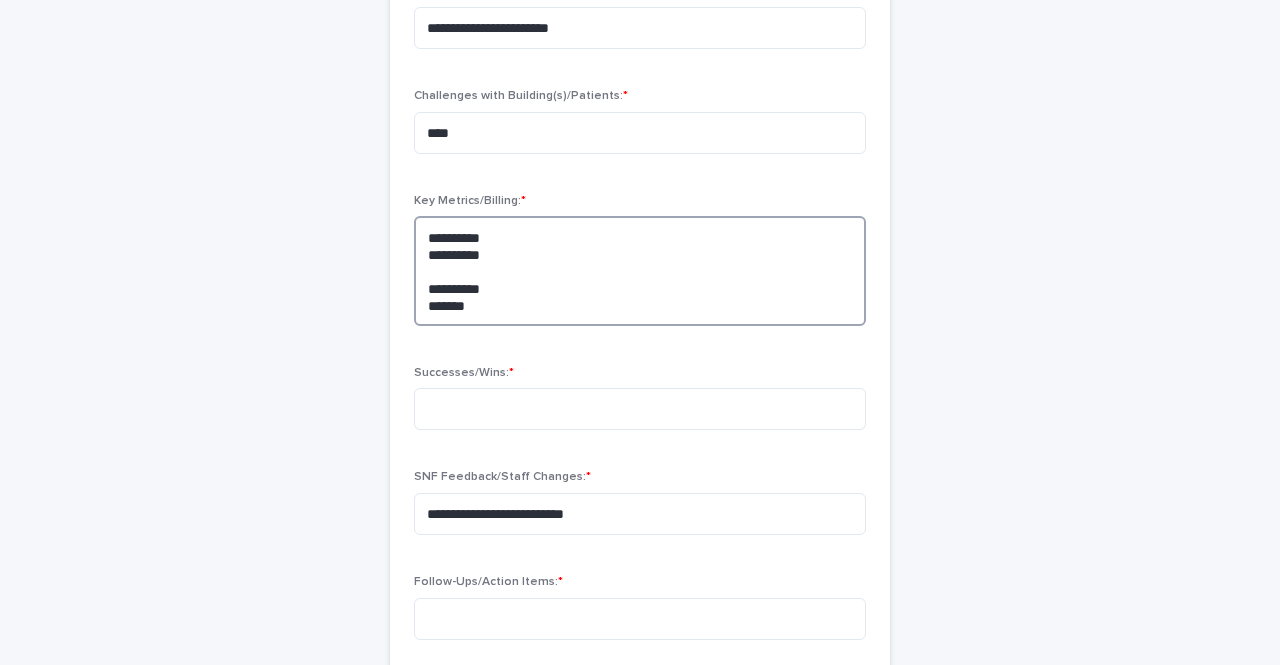 click on "**********" at bounding box center (640, 270) 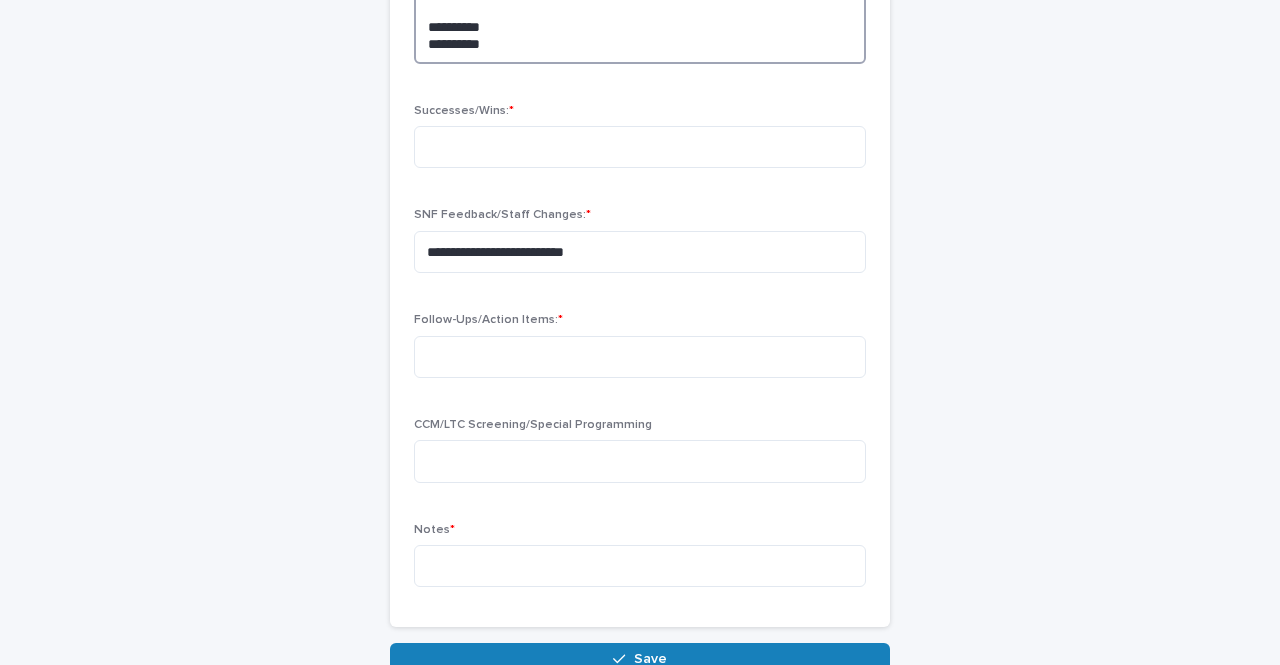 scroll, scrollTop: 768, scrollLeft: 0, axis: vertical 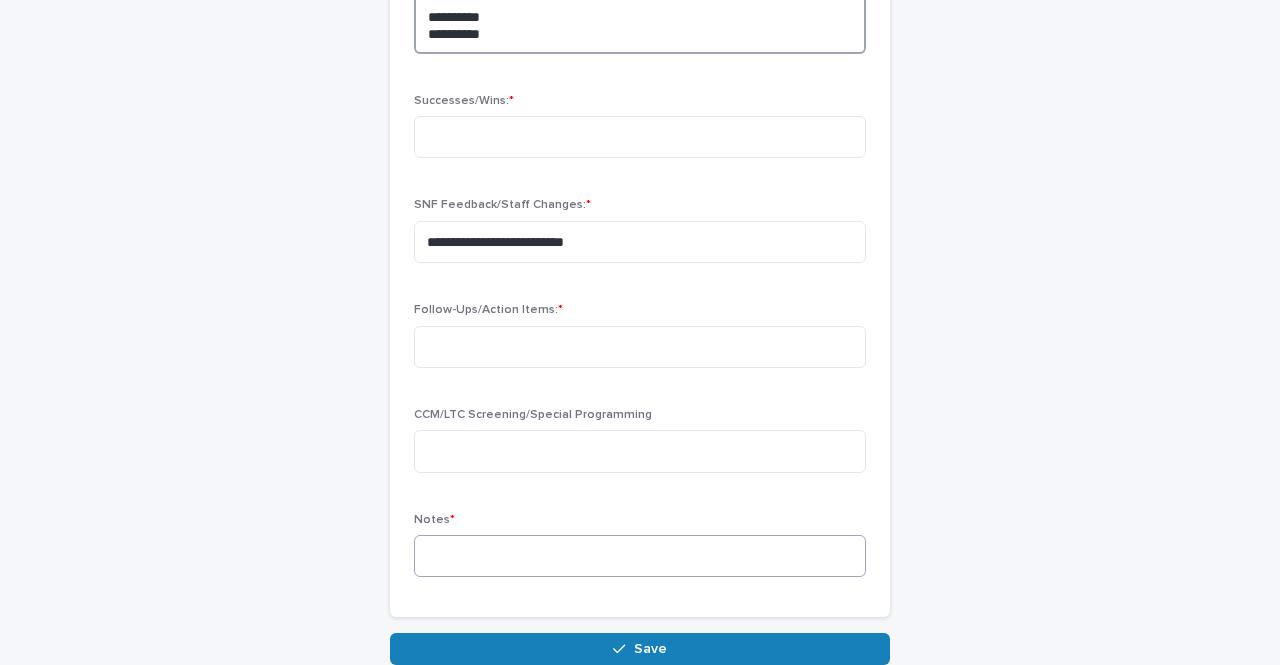 type on "**********" 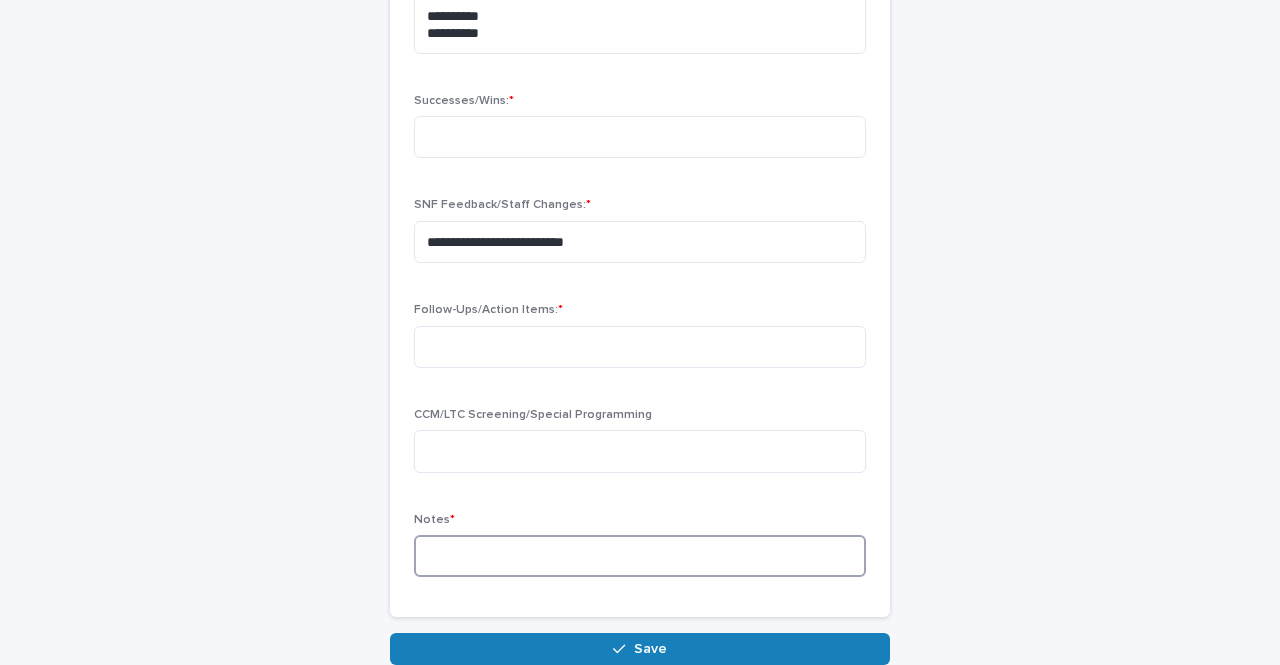 click at bounding box center [640, 556] 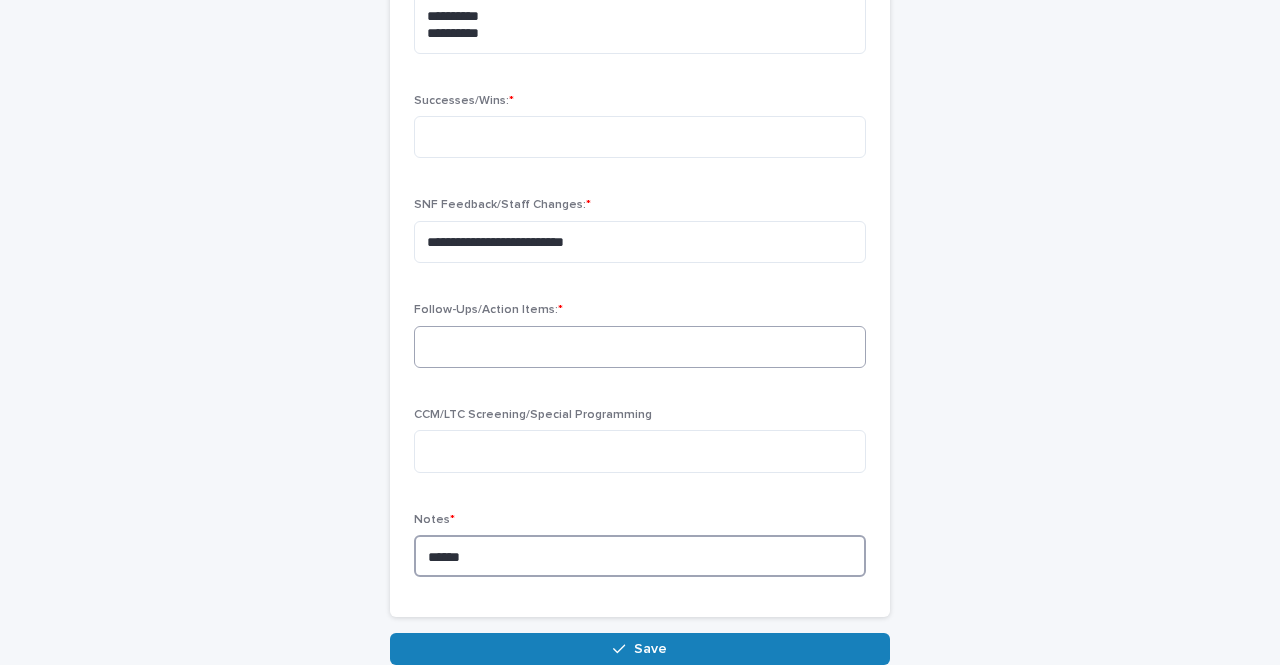 type on "******" 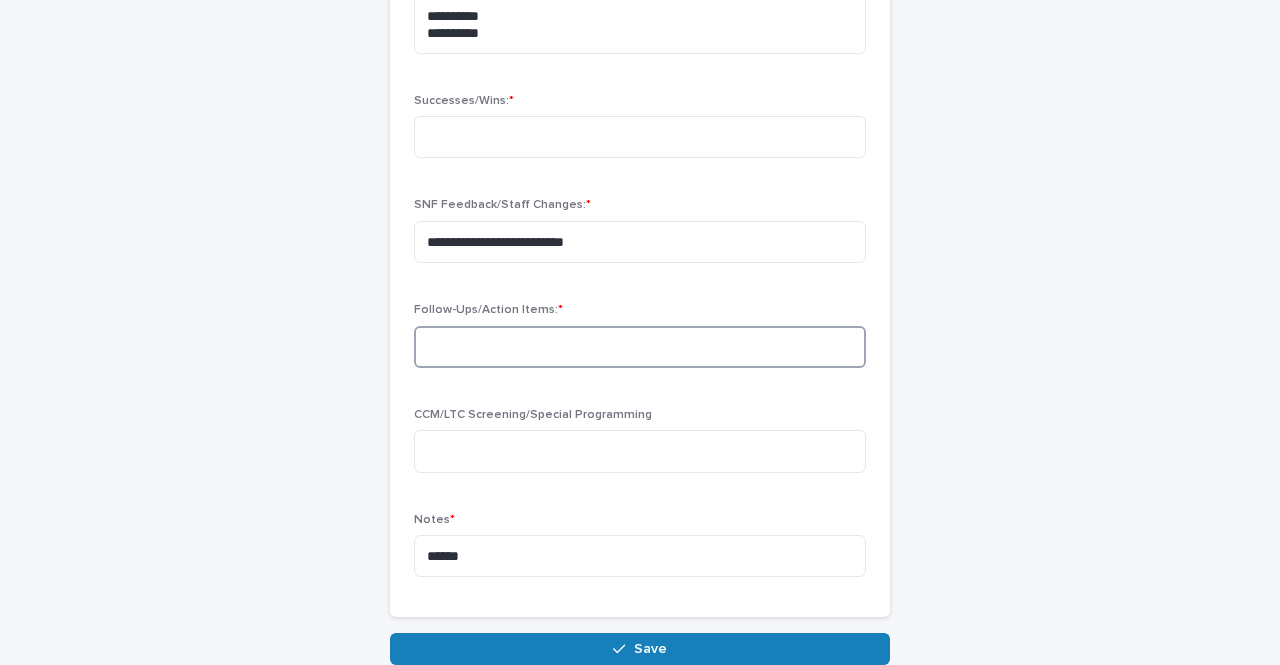 click at bounding box center [640, 347] 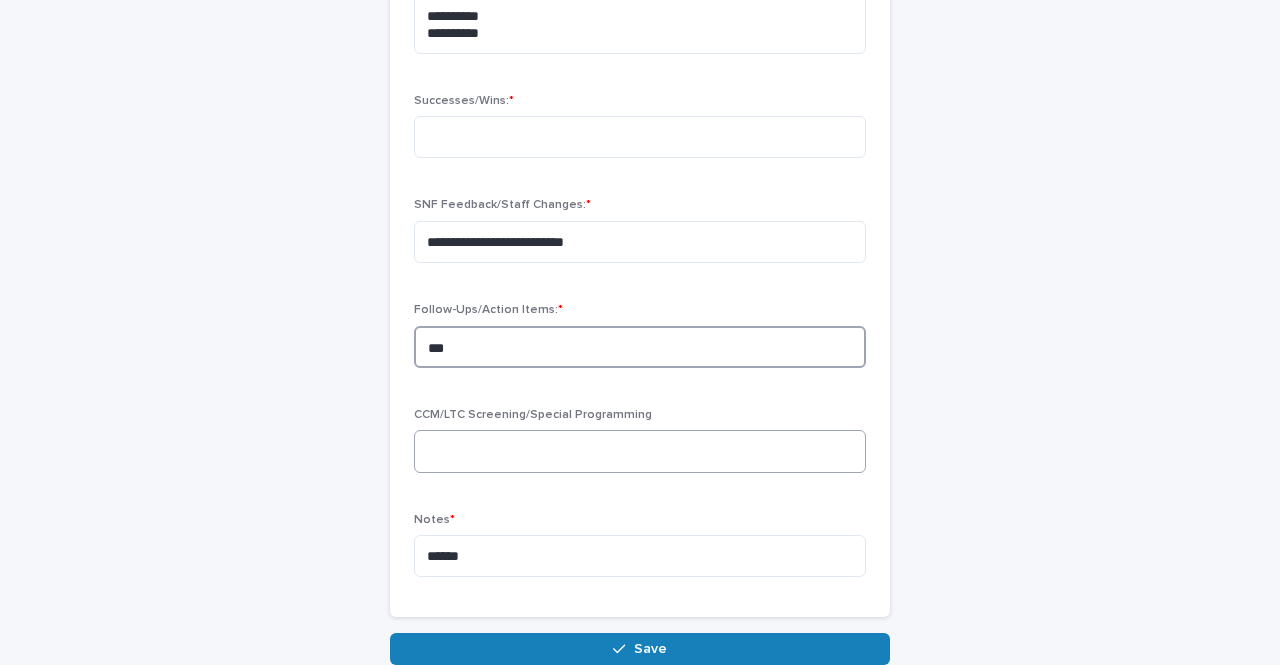 type on "***" 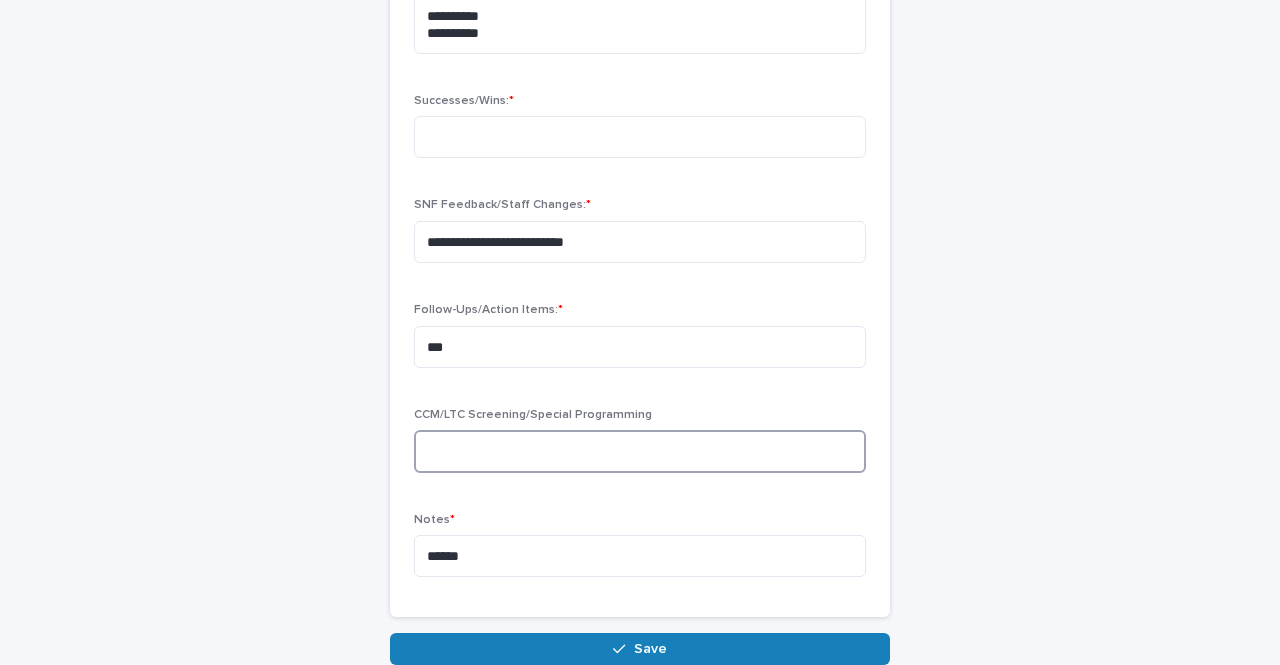 click at bounding box center [640, 451] 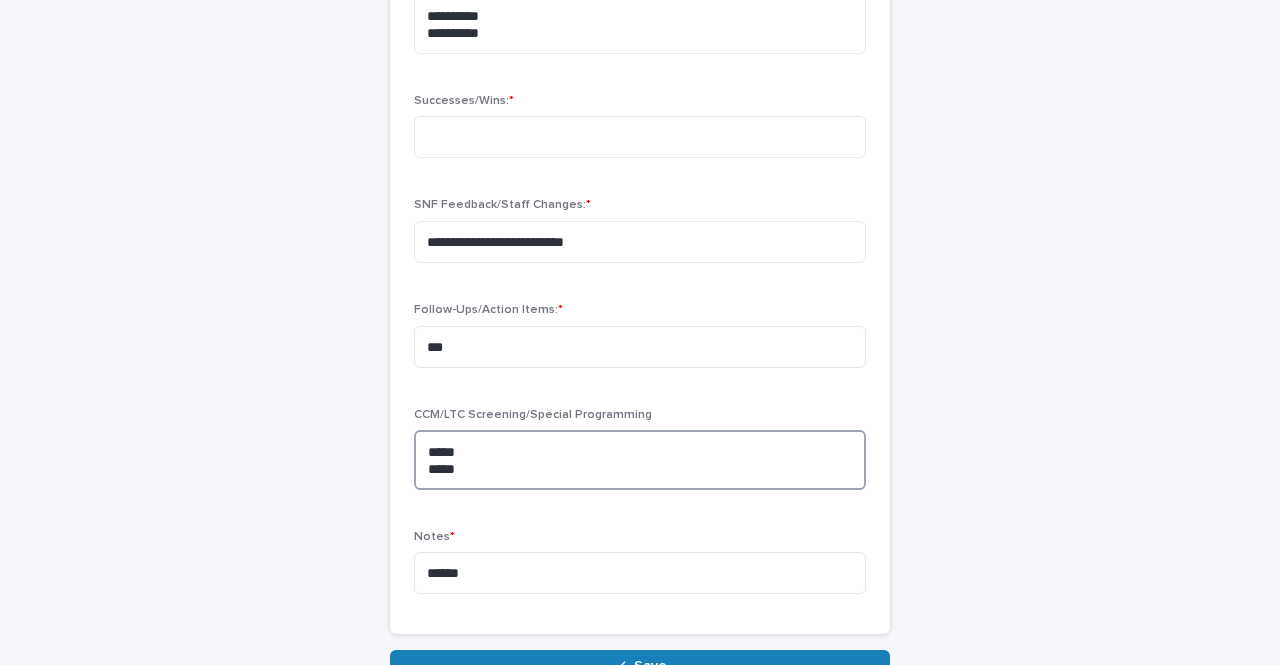 click on "*****
****" at bounding box center [640, 459] 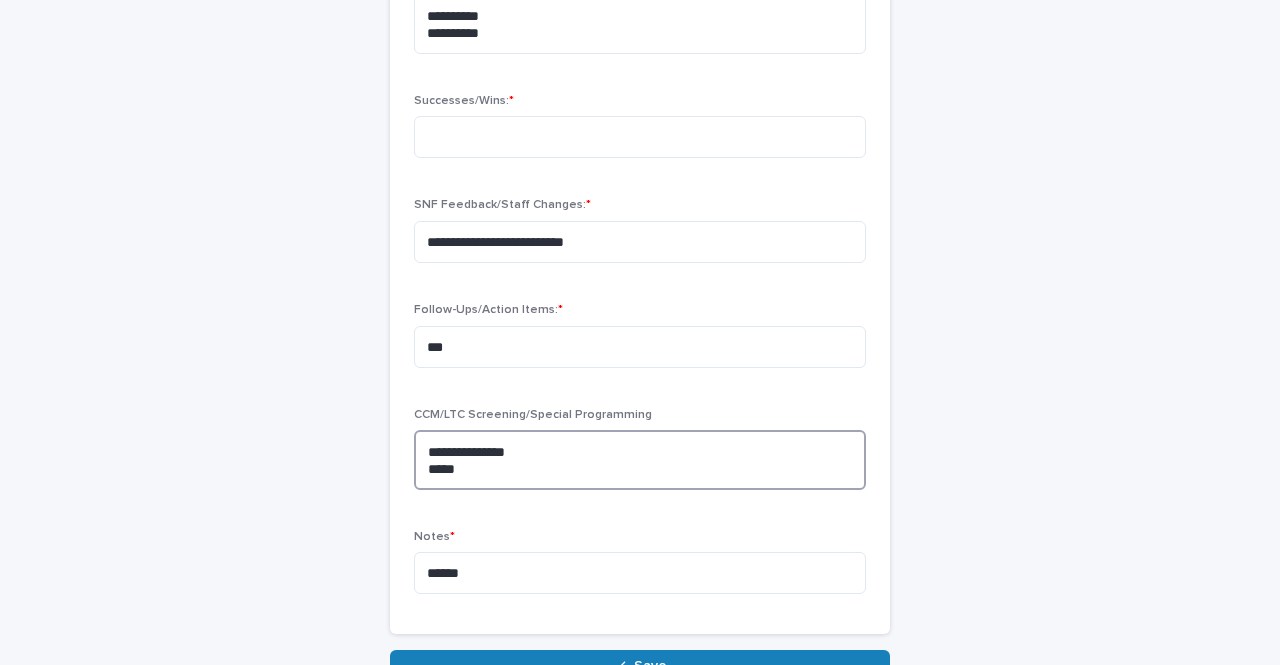click on "**********" at bounding box center [640, 459] 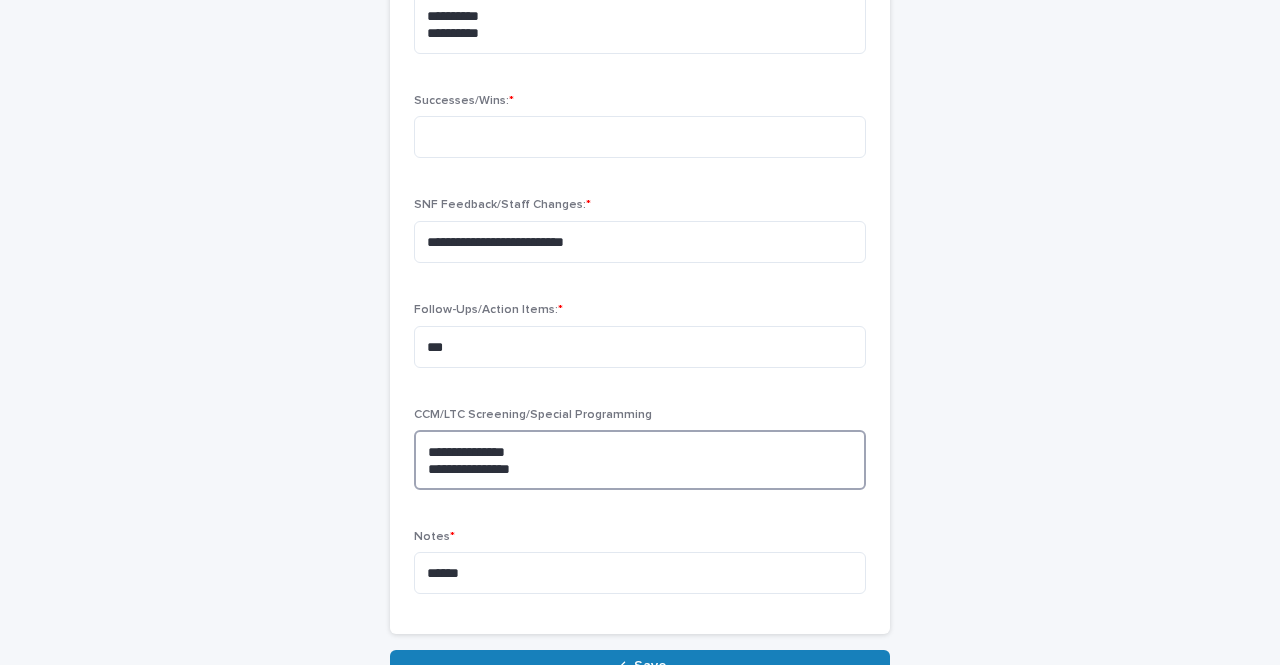 type on "**********" 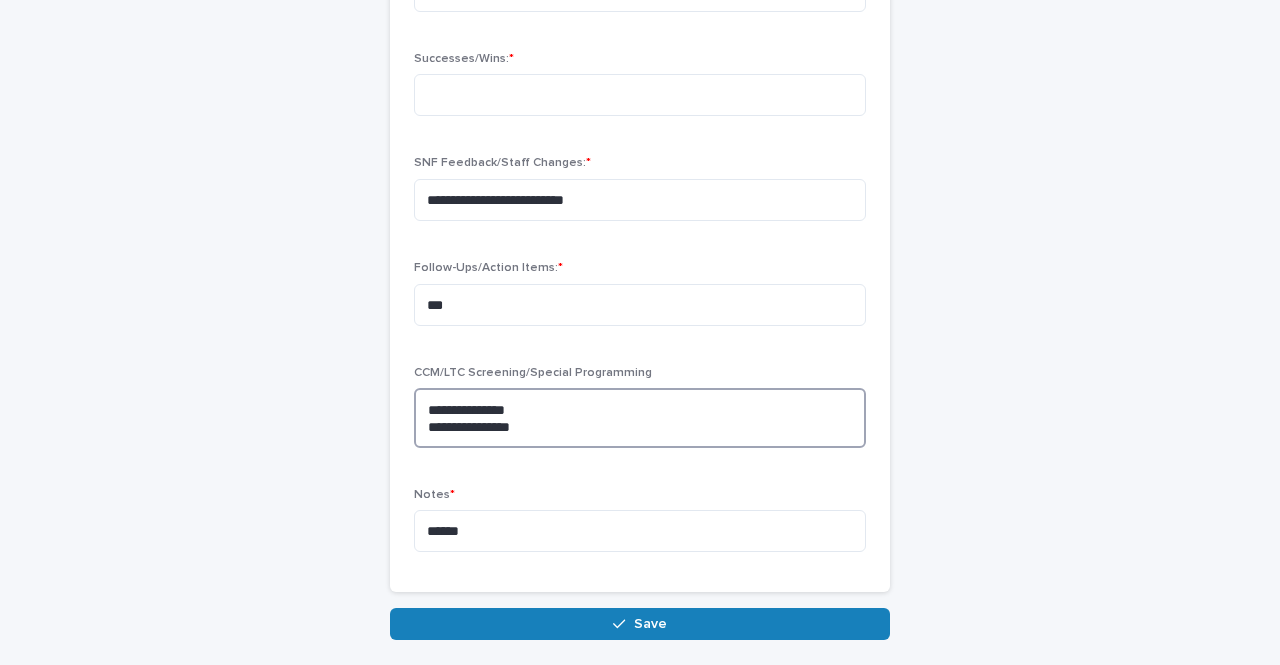 scroll, scrollTop: 814, scrollLeft: 0, axis: vertical 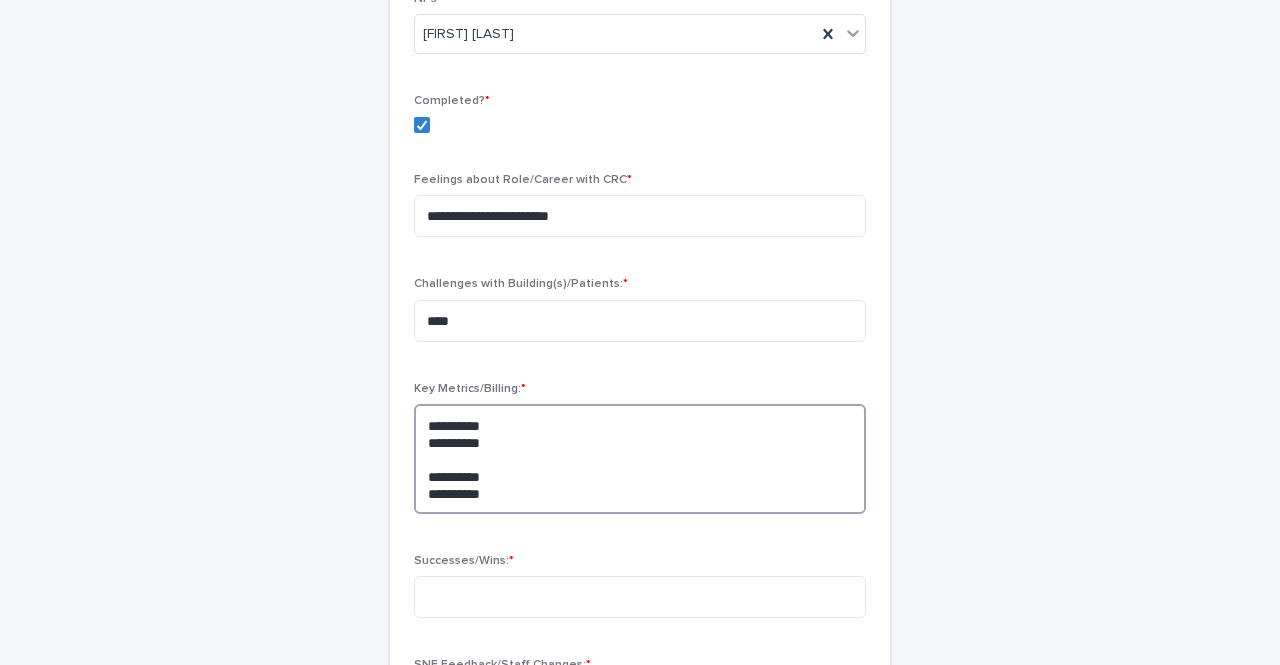 click on "**********" at bounding box center [640, 458] 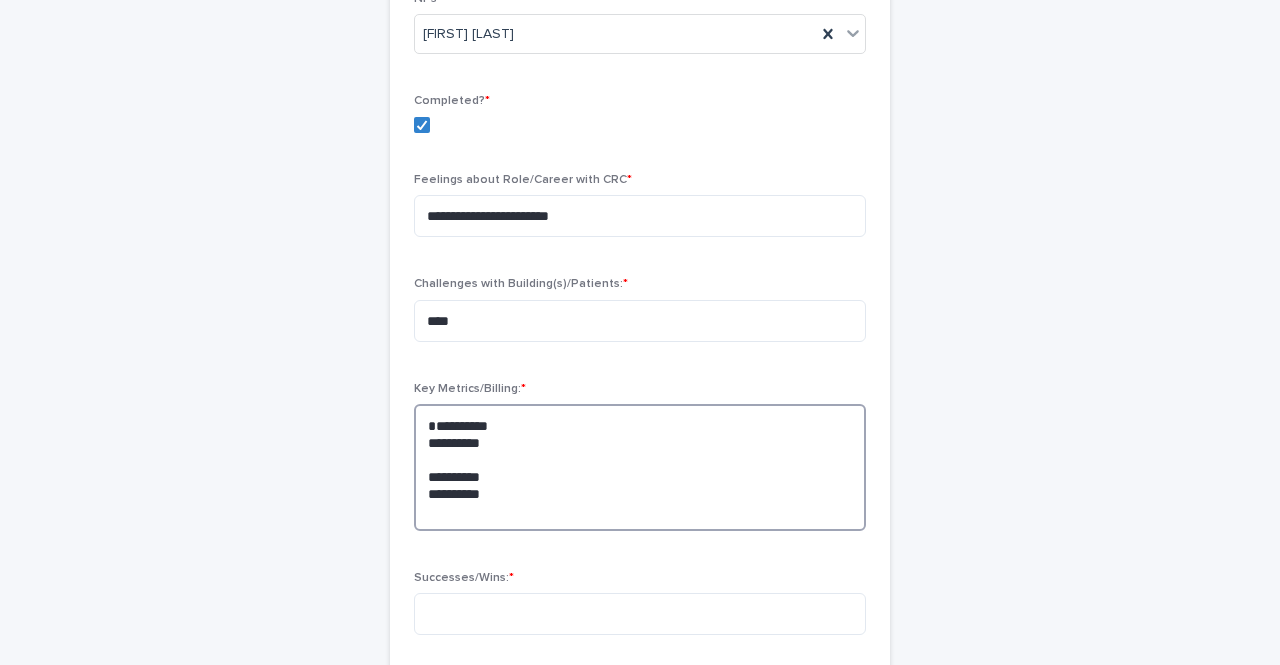 click on "**********" at bounding box center [640, 467] 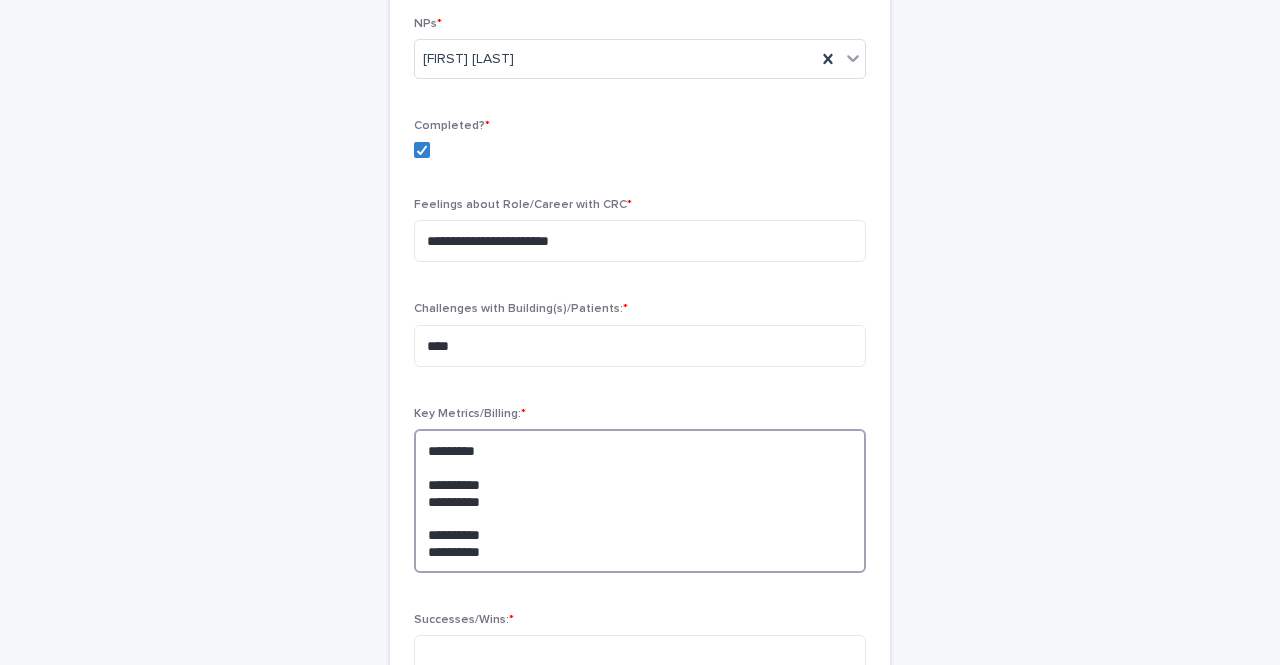 scroll, scrollTop: 238, scrollLeft: 0, axis: vertical 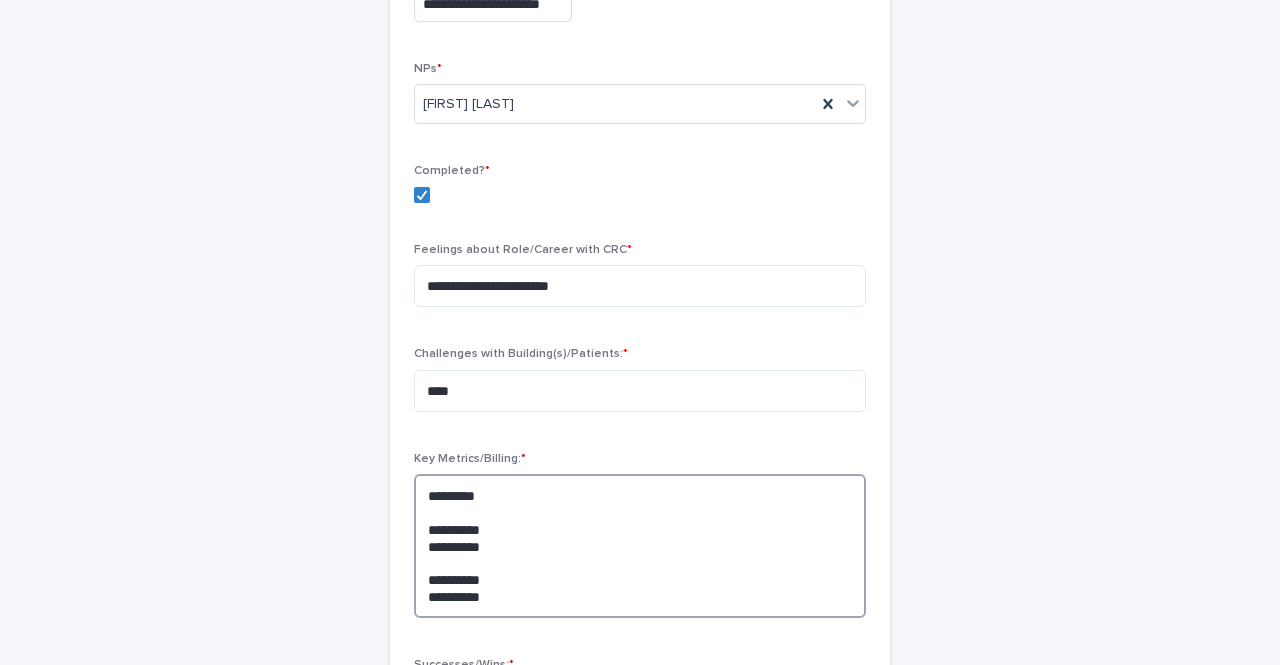 click on "**********" at bounding box center (640, 545) 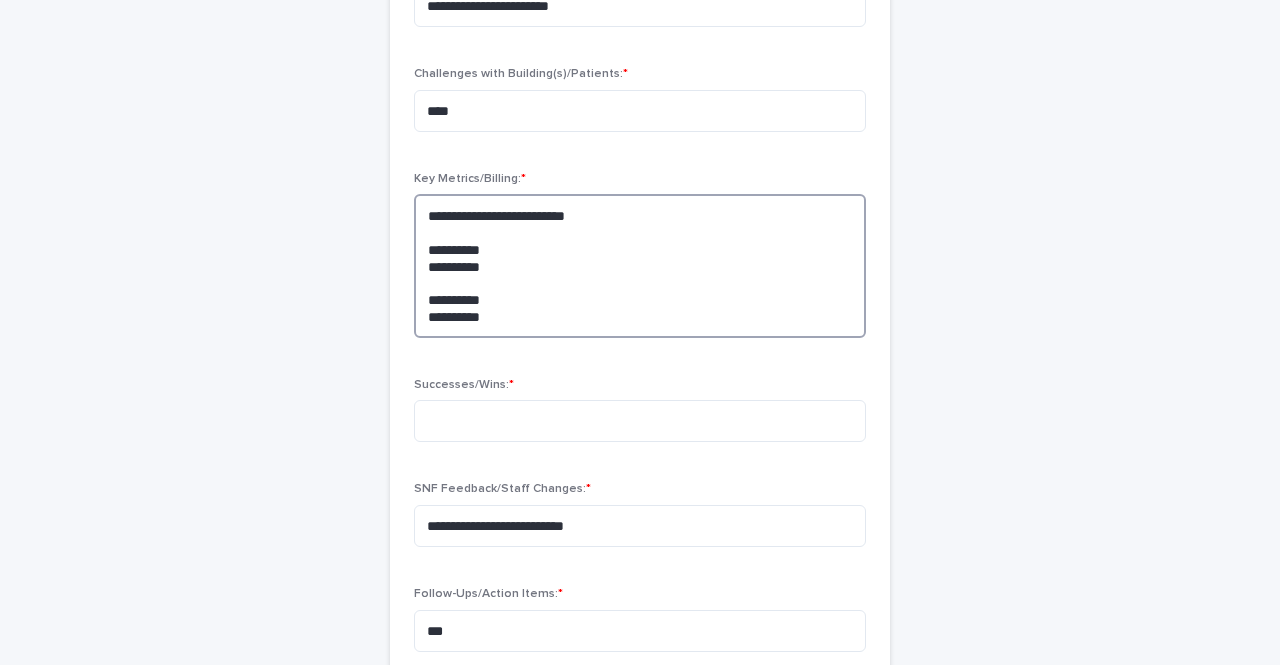 scroll, scrollTop: 593, scrollLeft: 0, axis: vertical 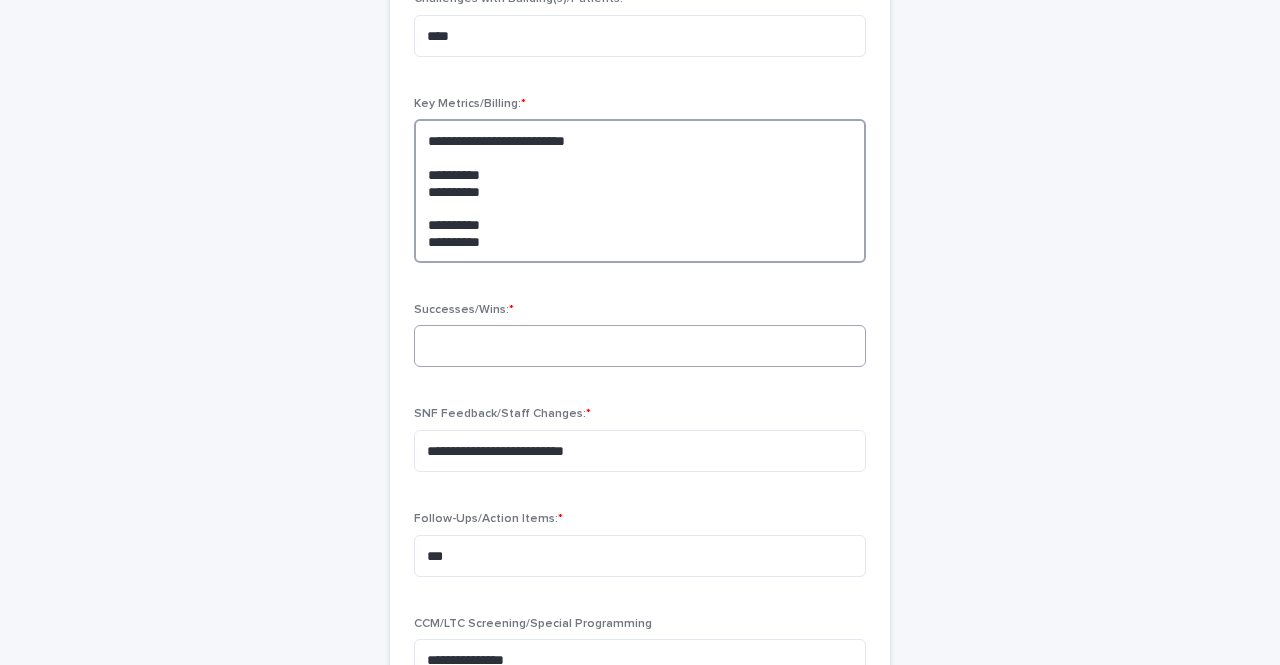 type on "**********" 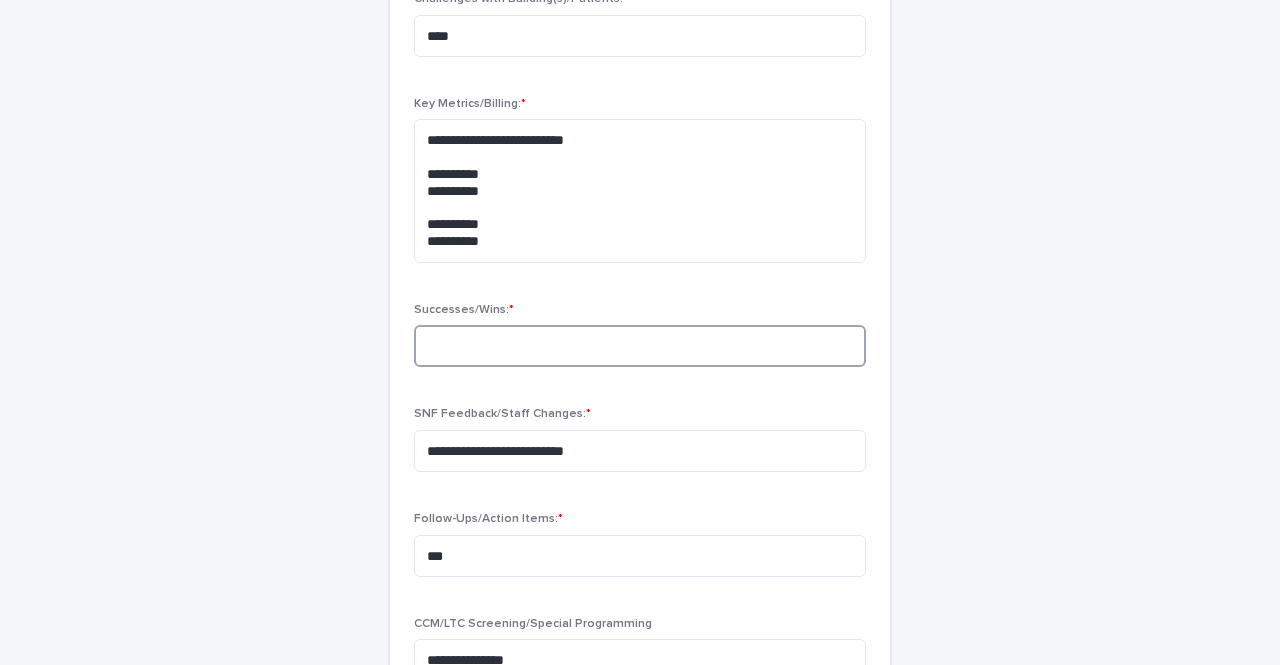 click at bounding box center (640, 346) 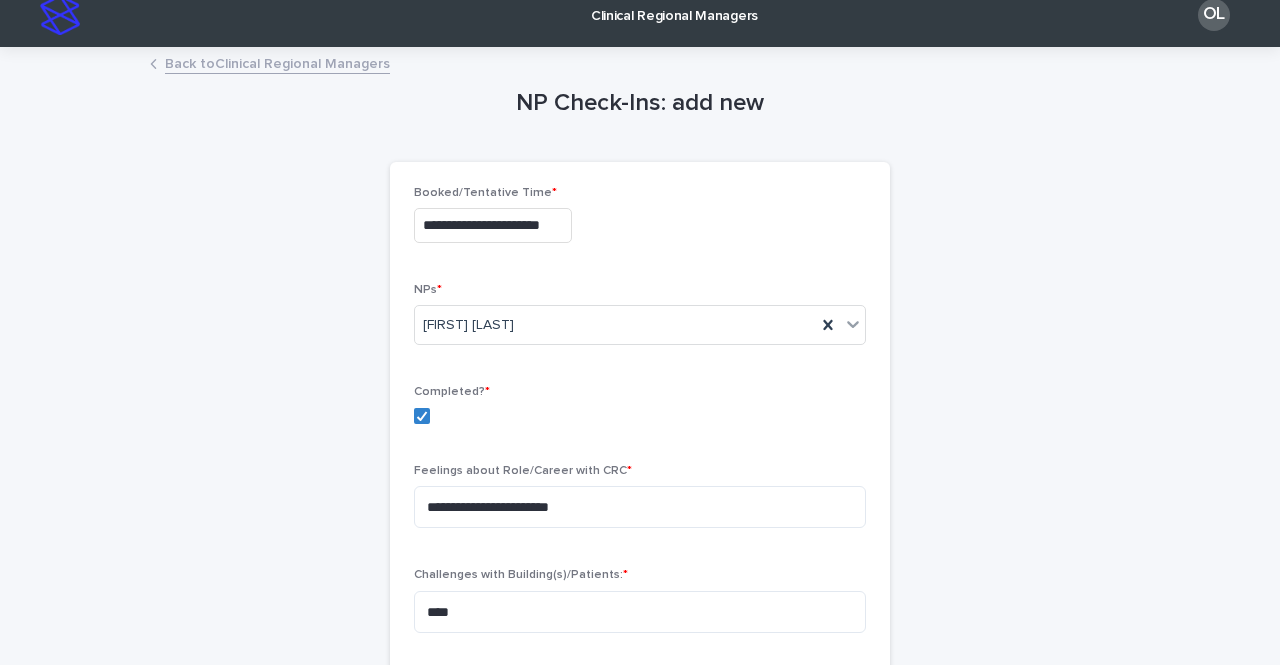 scroll, scrollTop: 0, scrollLeft: 0, axis: both 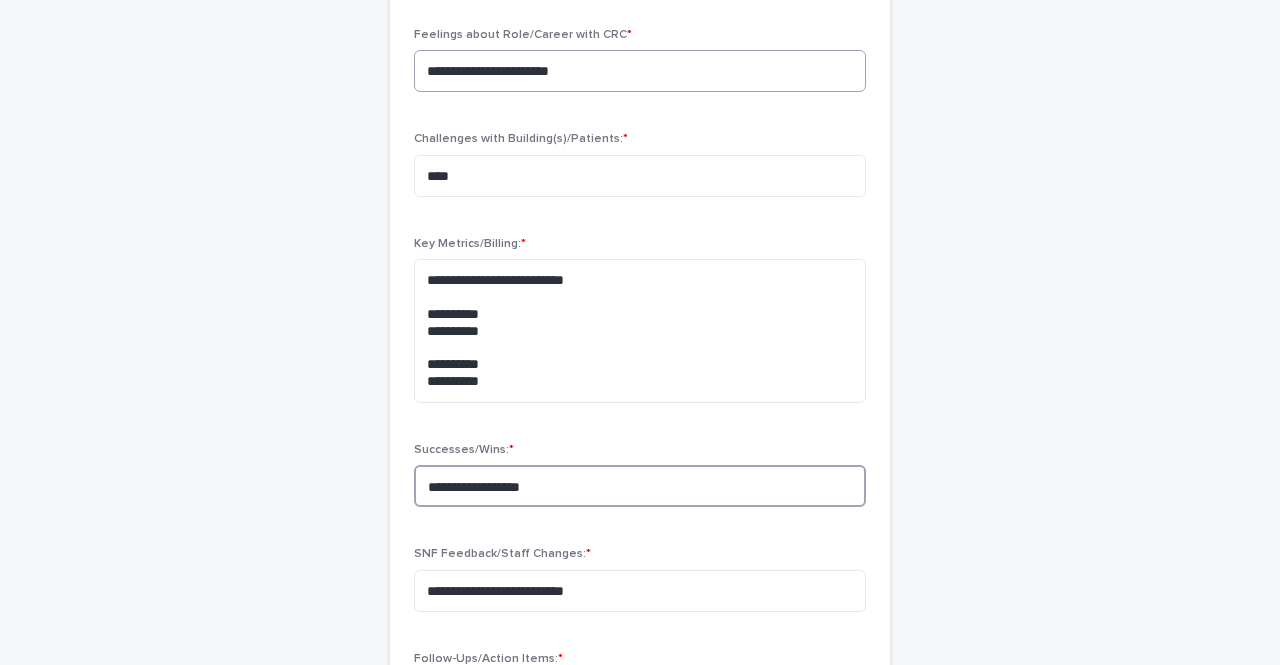 type on "**********" 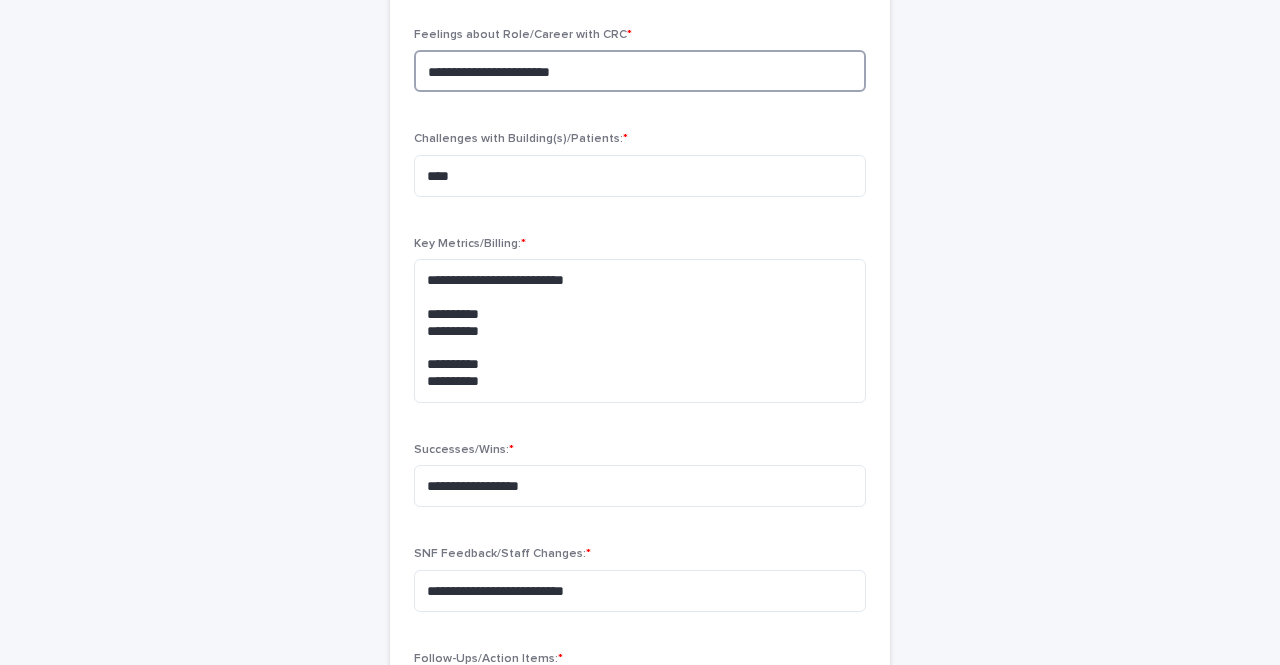 click on "**********" at bounding box center (640, 71) 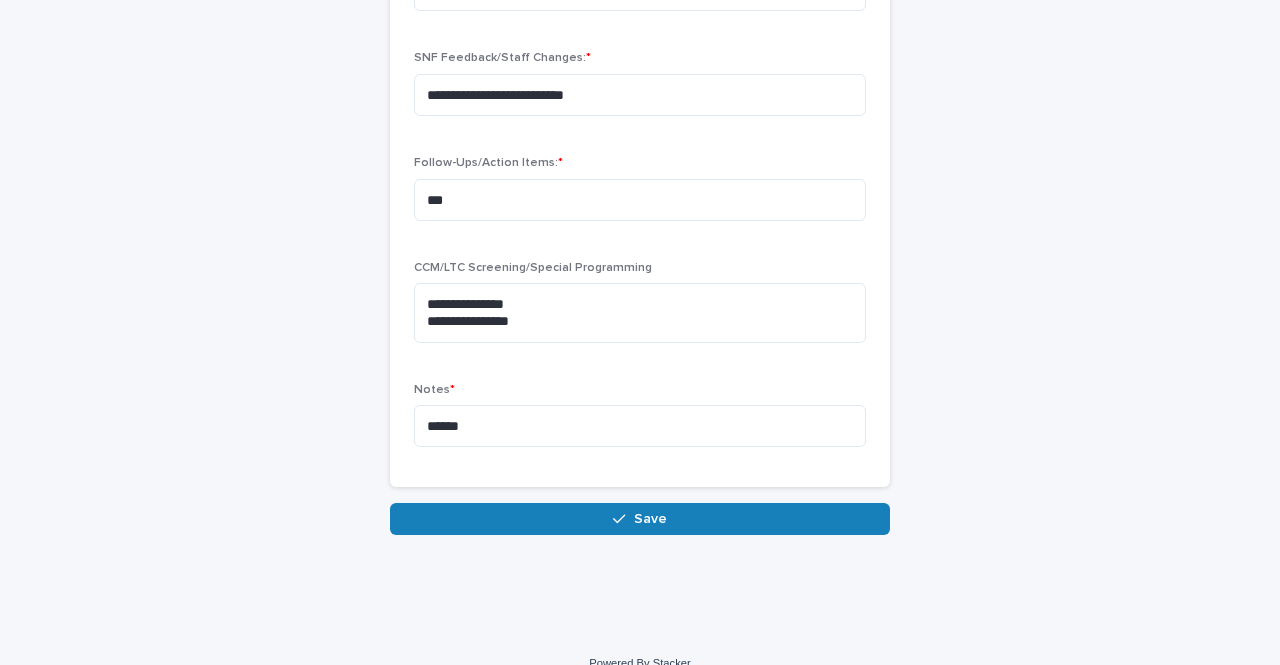 scroll, scrollTop: 991, scrollLeft: 0, axis: vertical 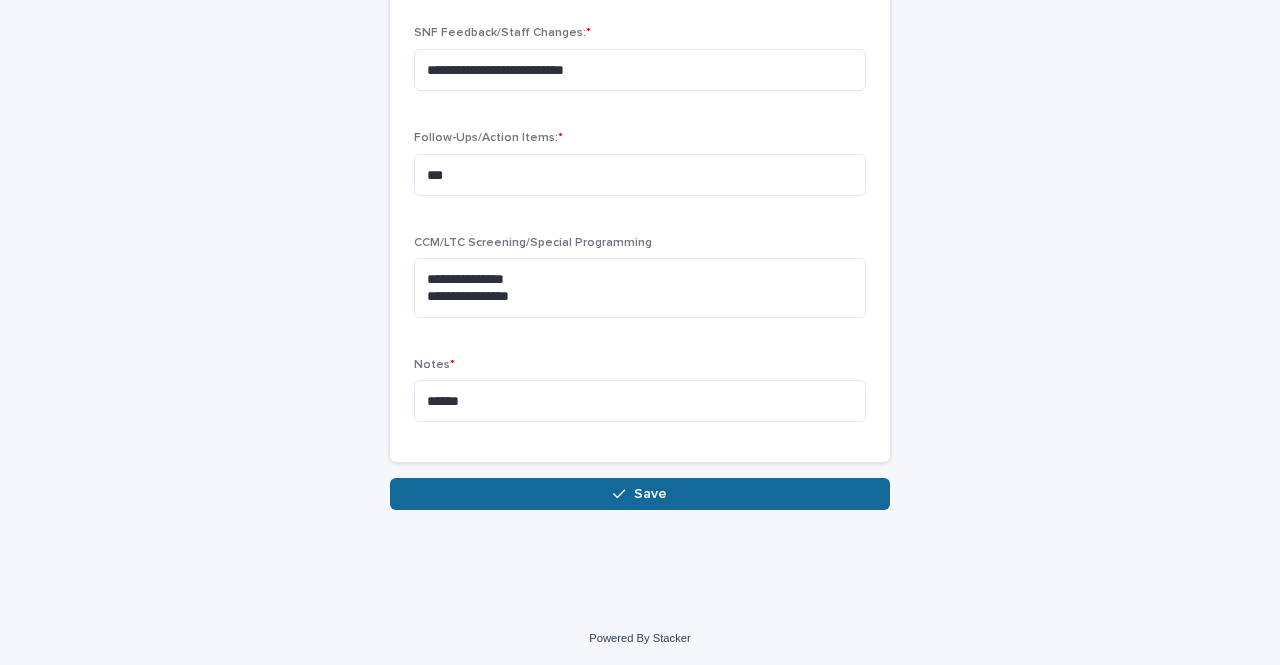 type on "**********" 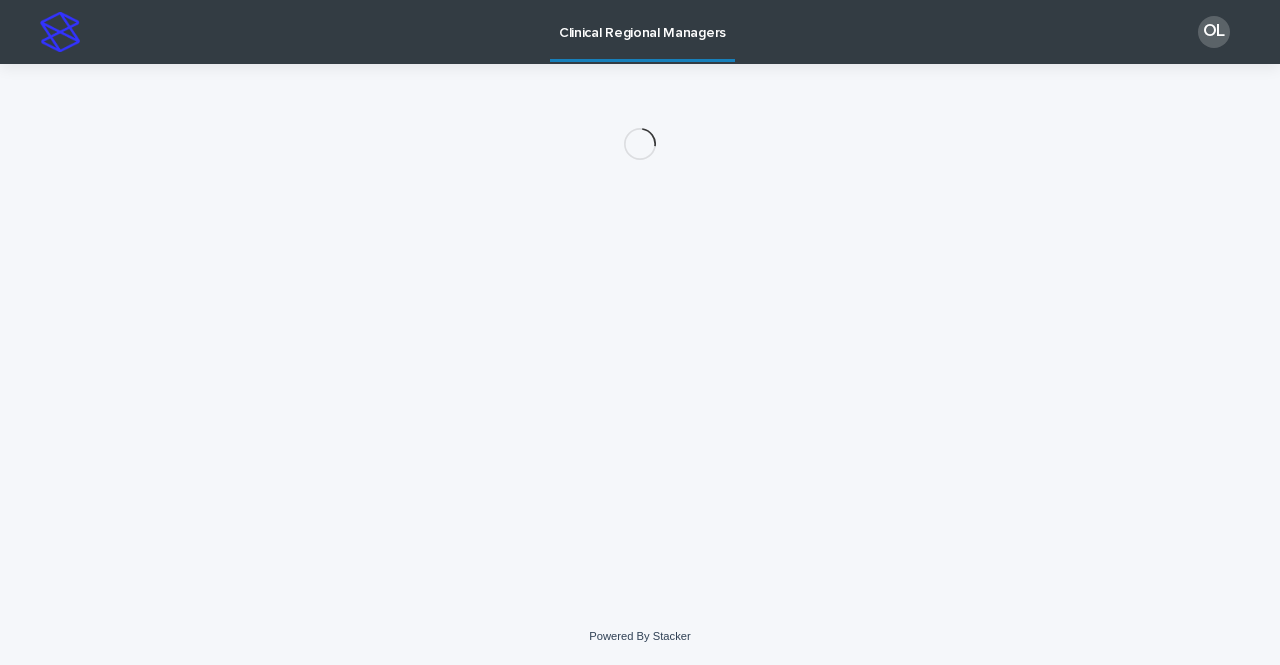 scroll, scrollTop: 0, scrollLeft: 0, axis: both 